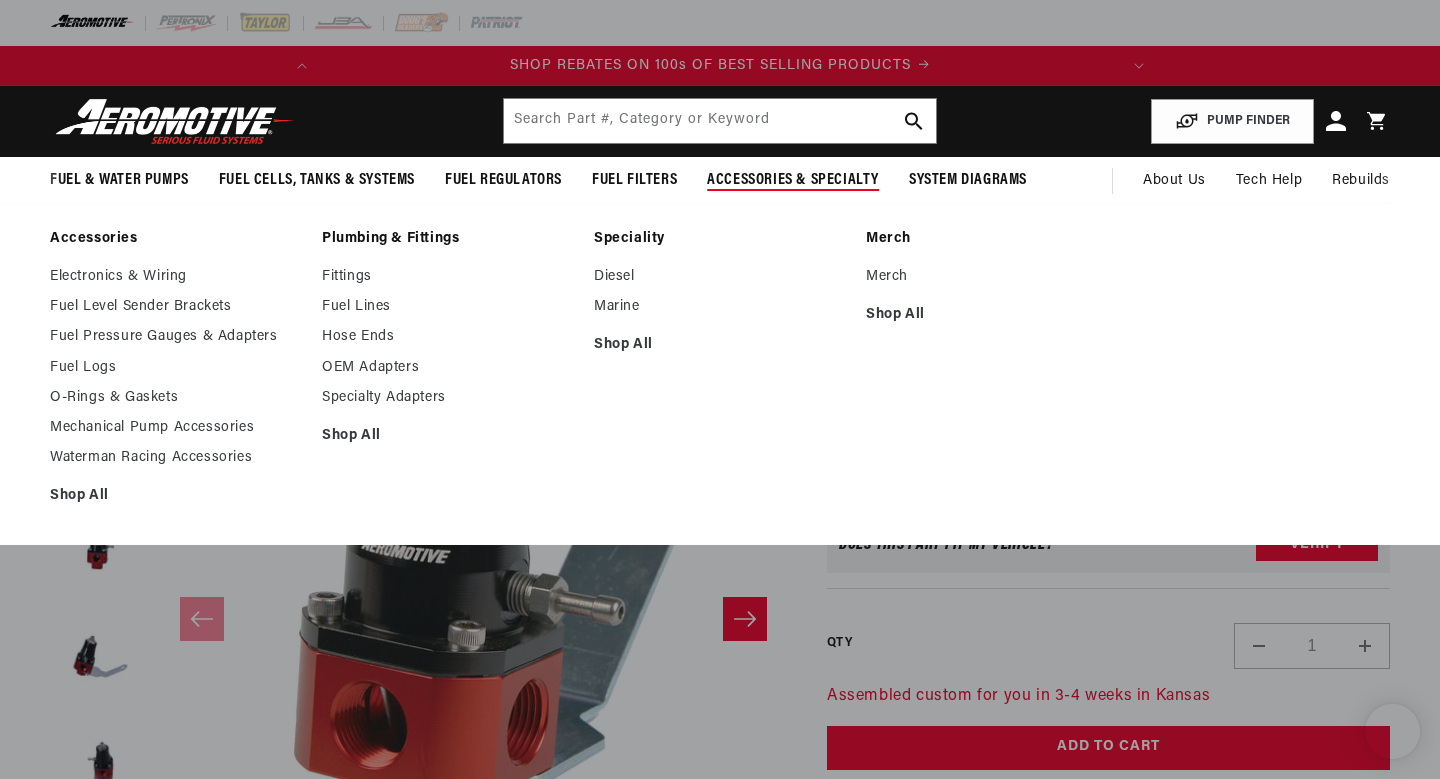 scroll, scrollTop: 0, scrollLeft: 0, axis: both 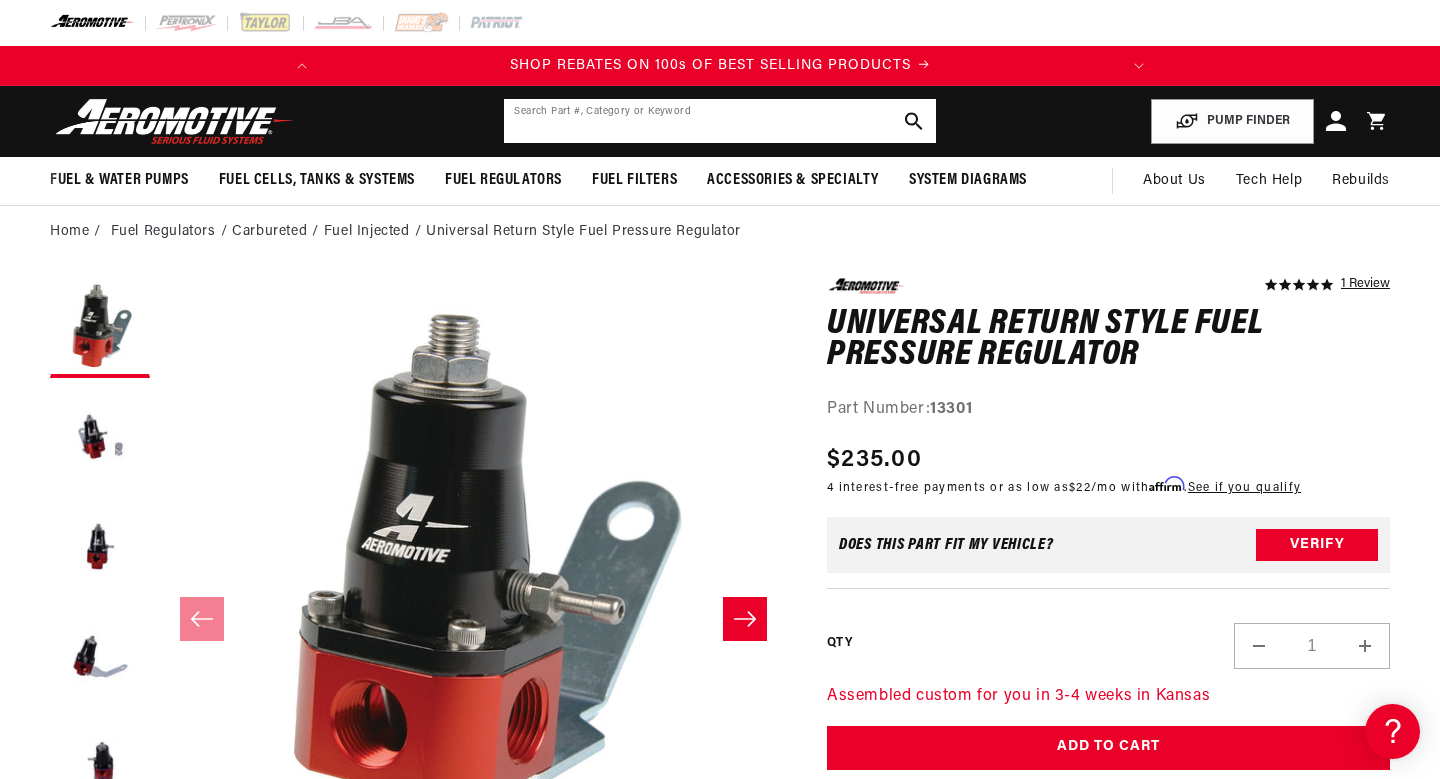click 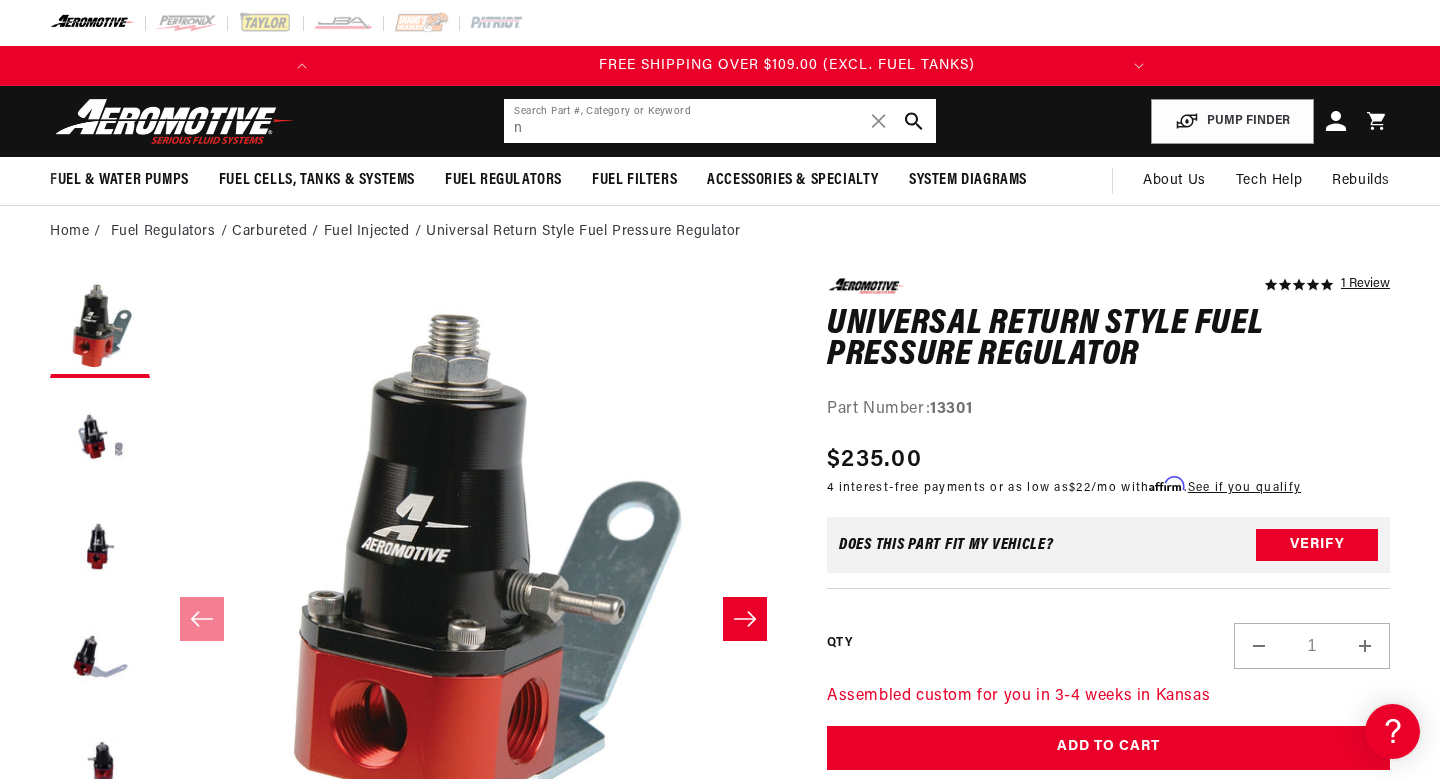 scroll, scrollTop: 0, scrollLeft: 791, axis: horizontal 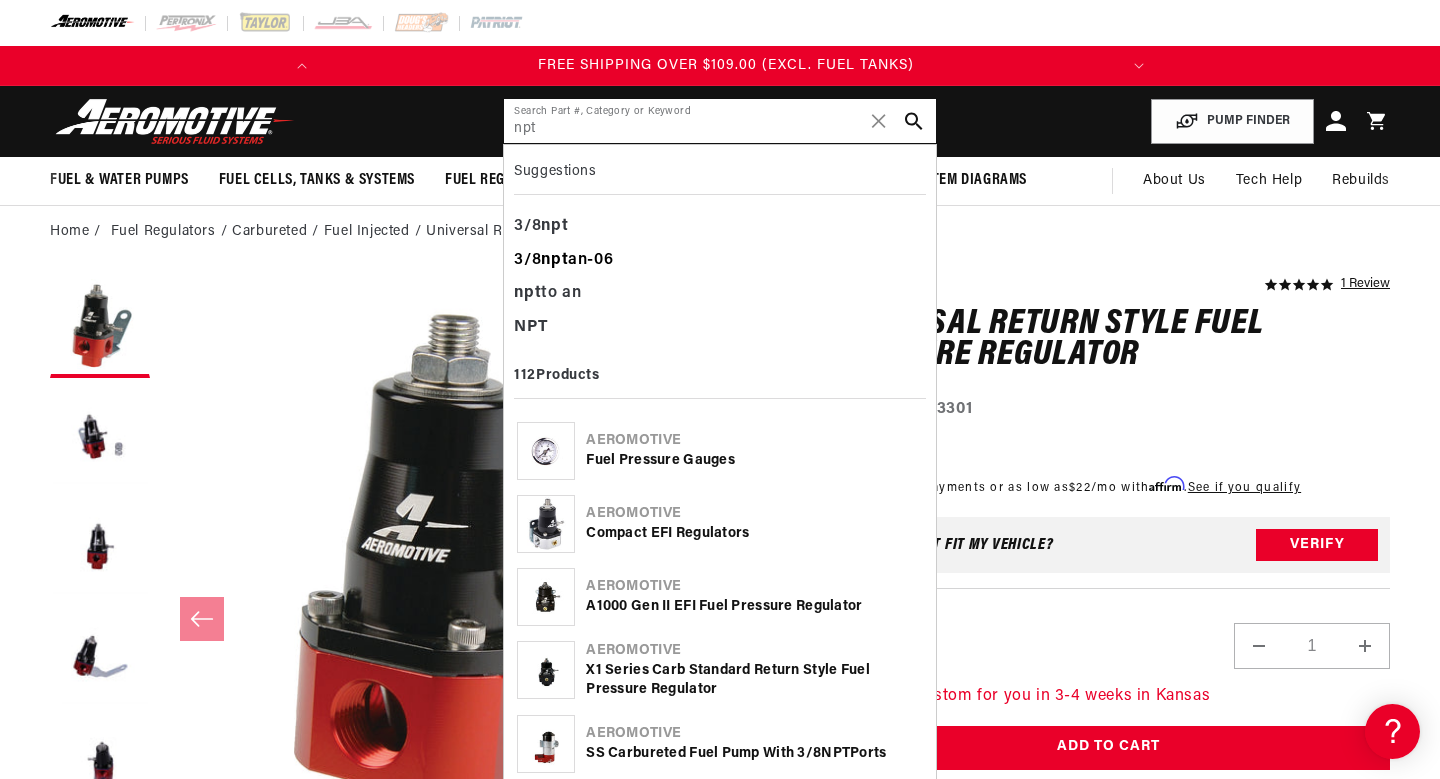 type on "npt" 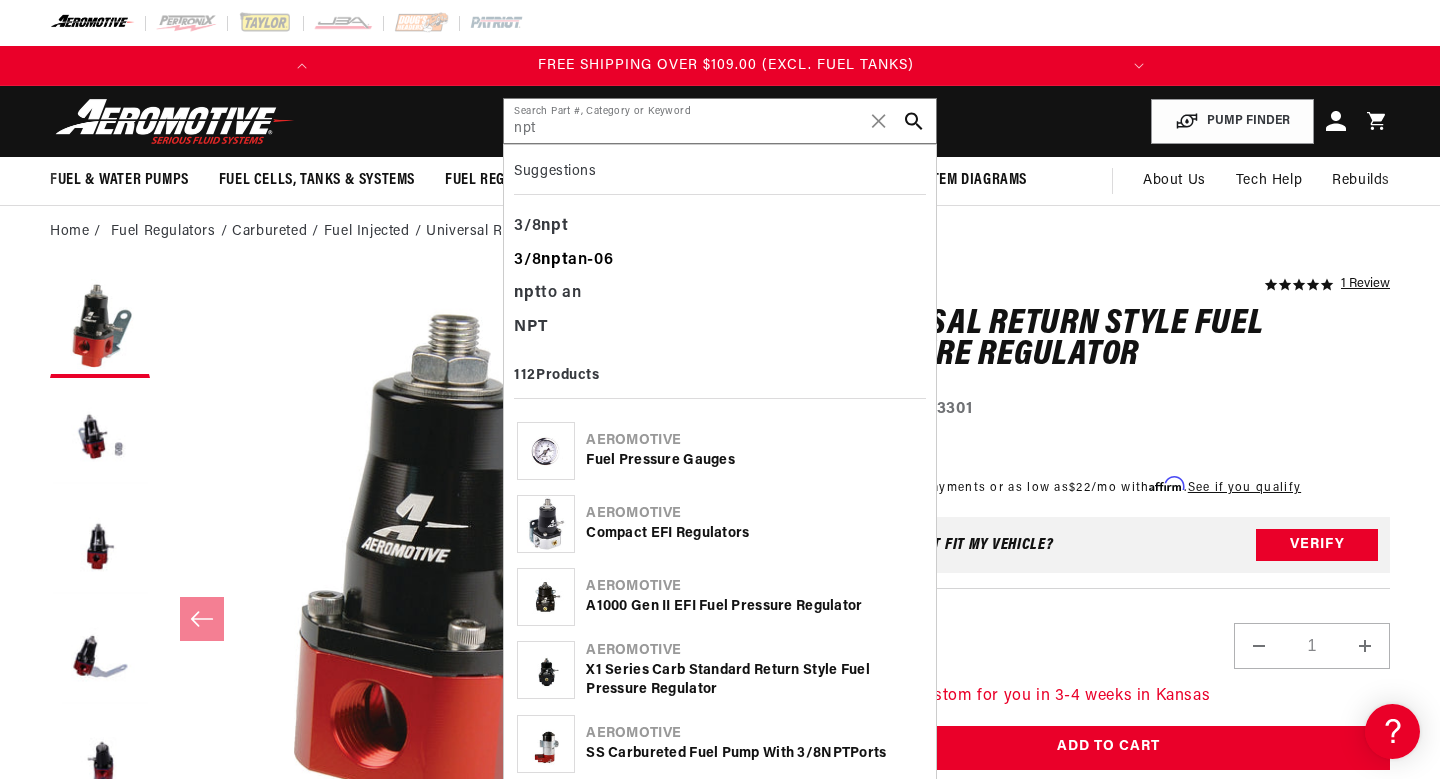 click on "3/8  npt  an-06" 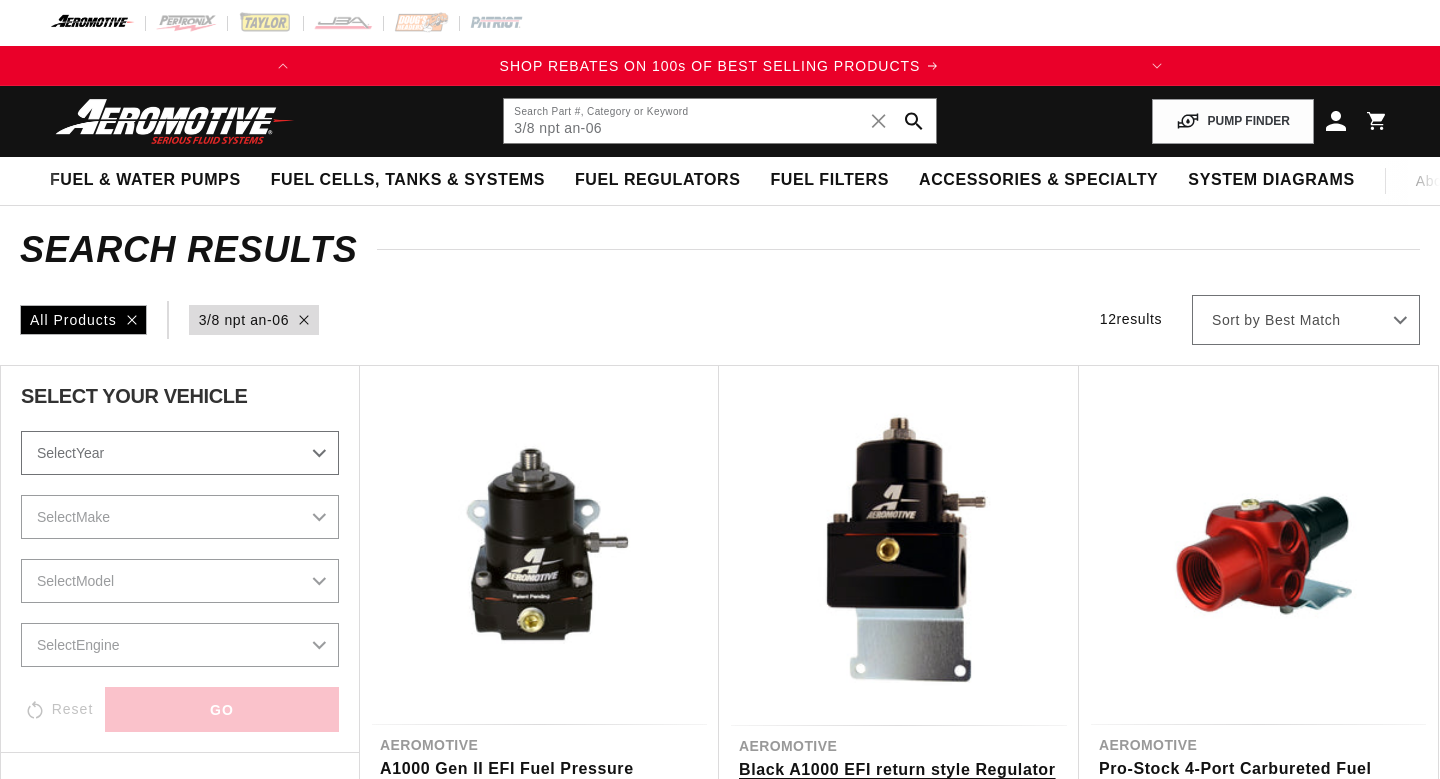 scroll, scrollTop: 0, scrollLeft: 0, axis: both 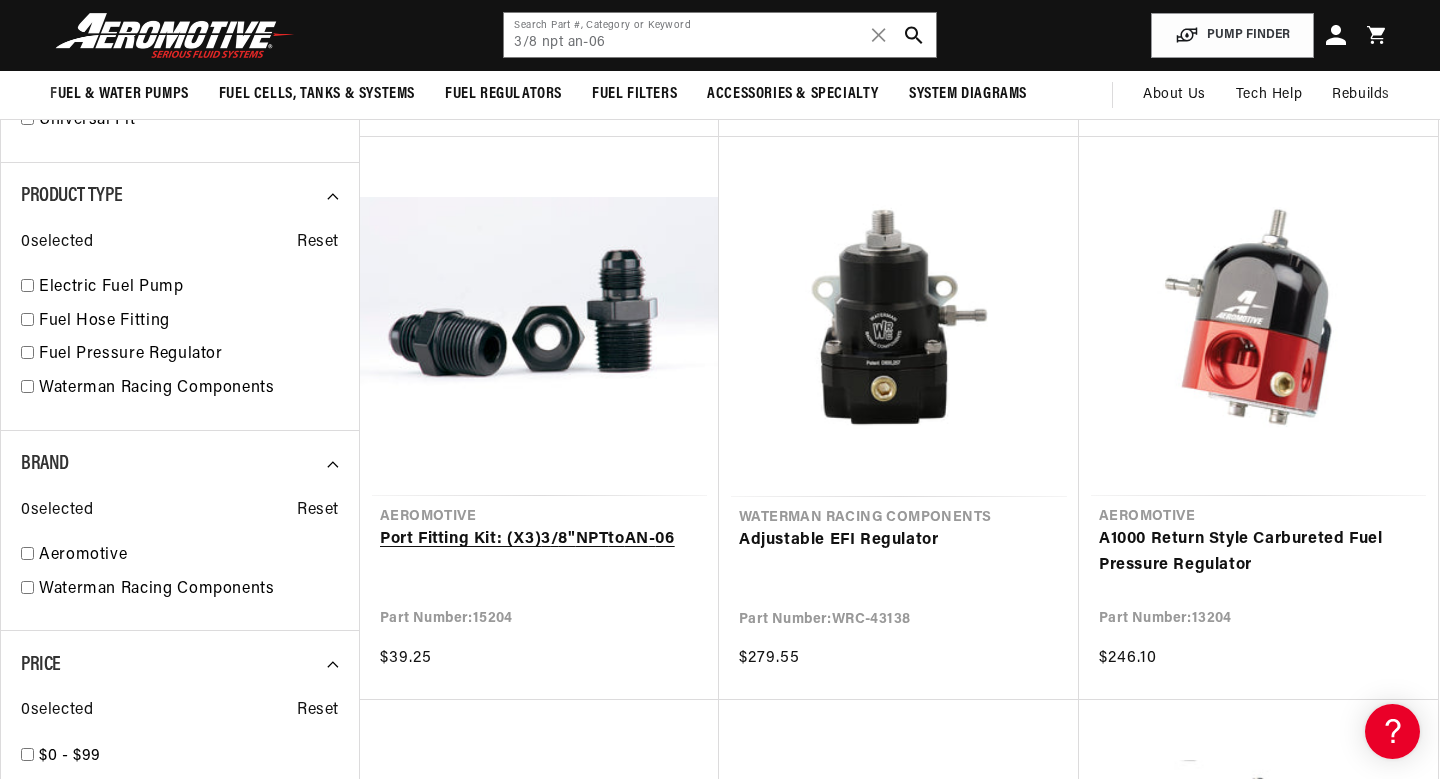 click on "Port Fitting Kit: (X3)  3 / 8 "  NPT  to  AN - 06" at bounding box center [539, 540] 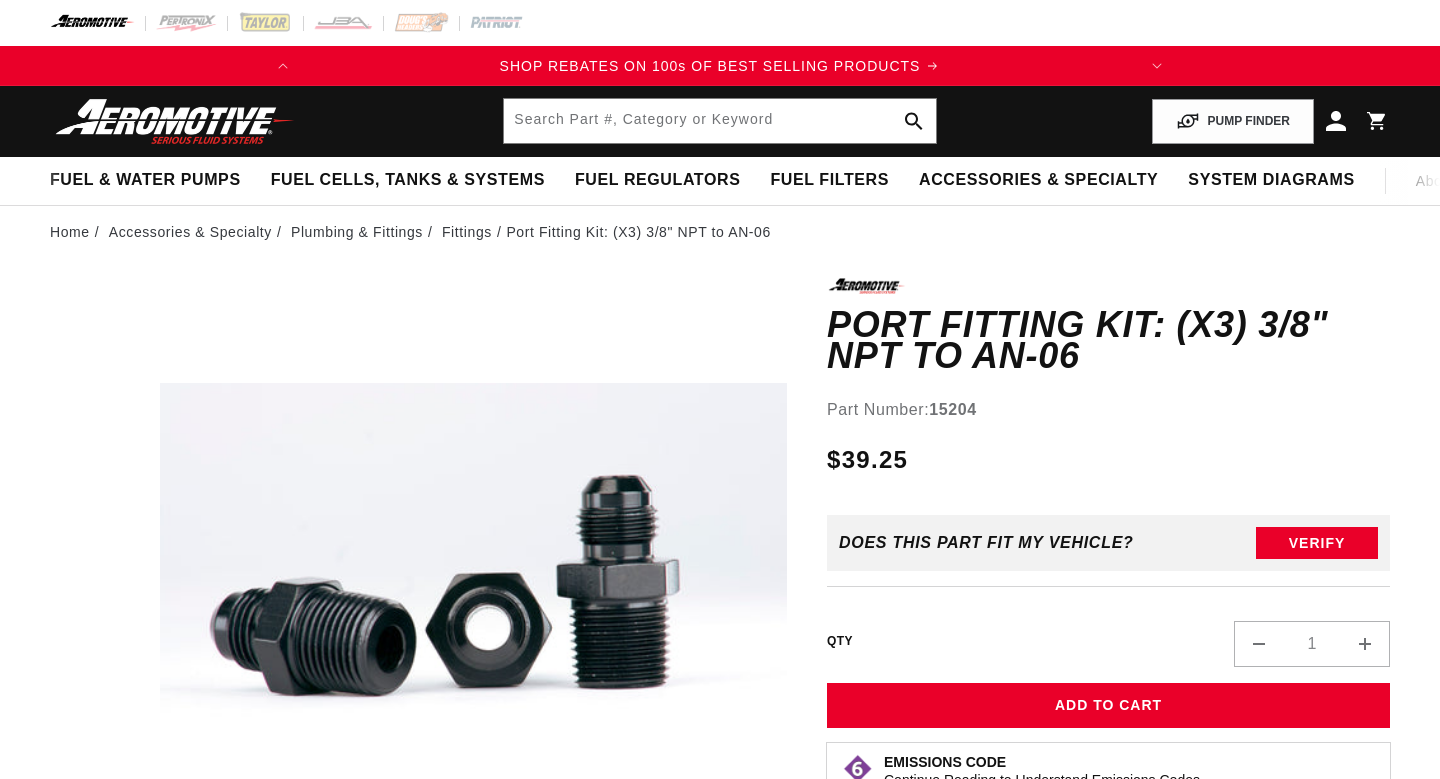 scroll, scrollTop: 0, scrollLeft: 0, axis: both 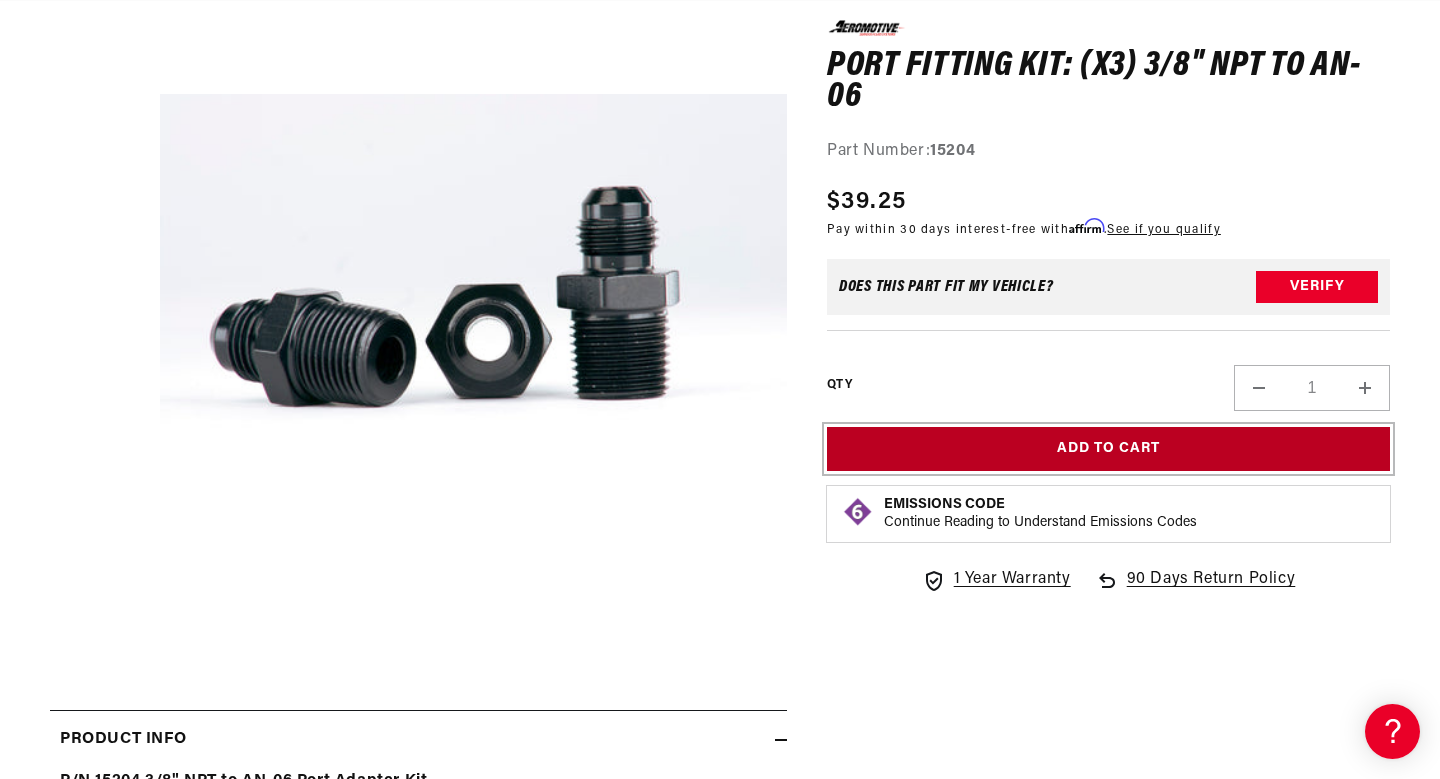 click on "Add to Cart" at bounding box center [1108, 449] 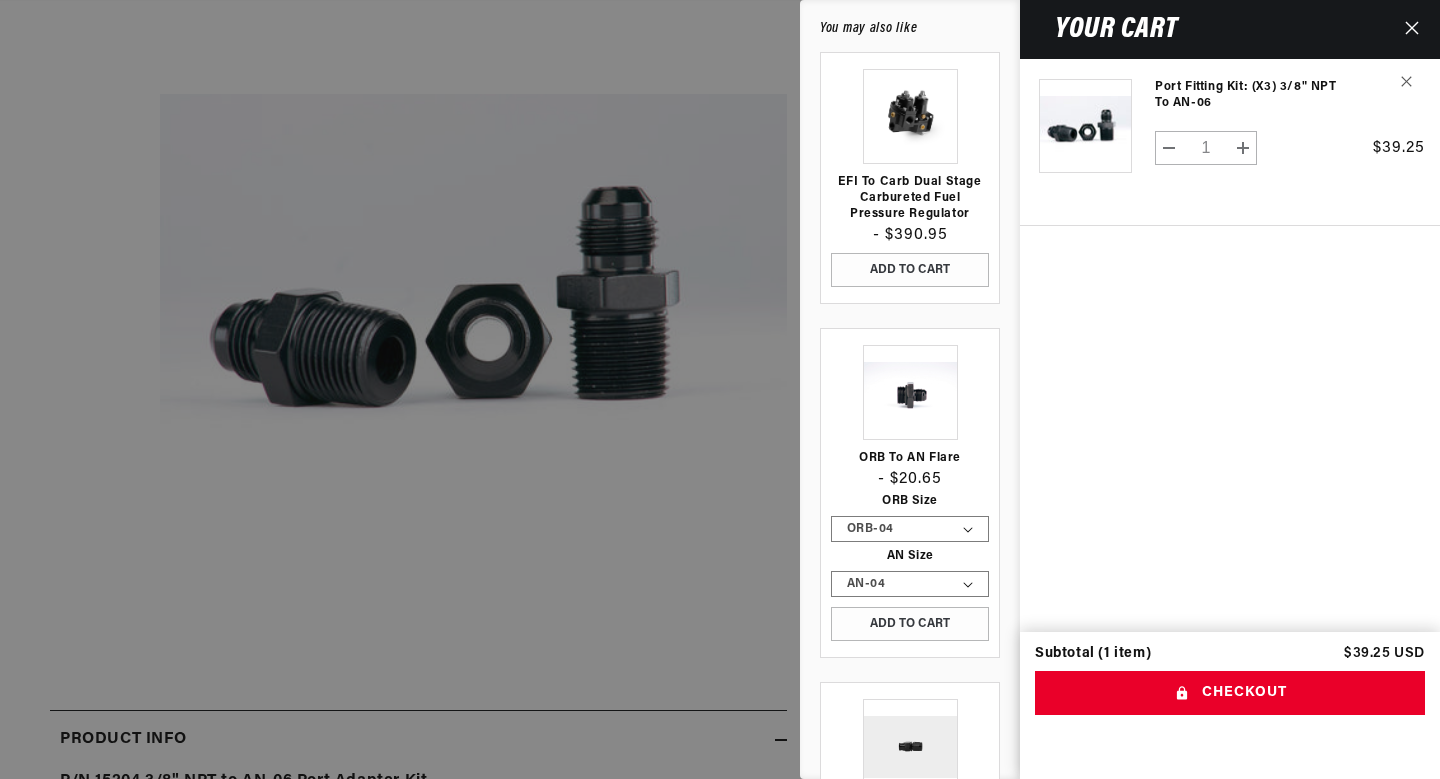scroll, scrollTop: 0, scrollLeft: 791, axis: horizontal 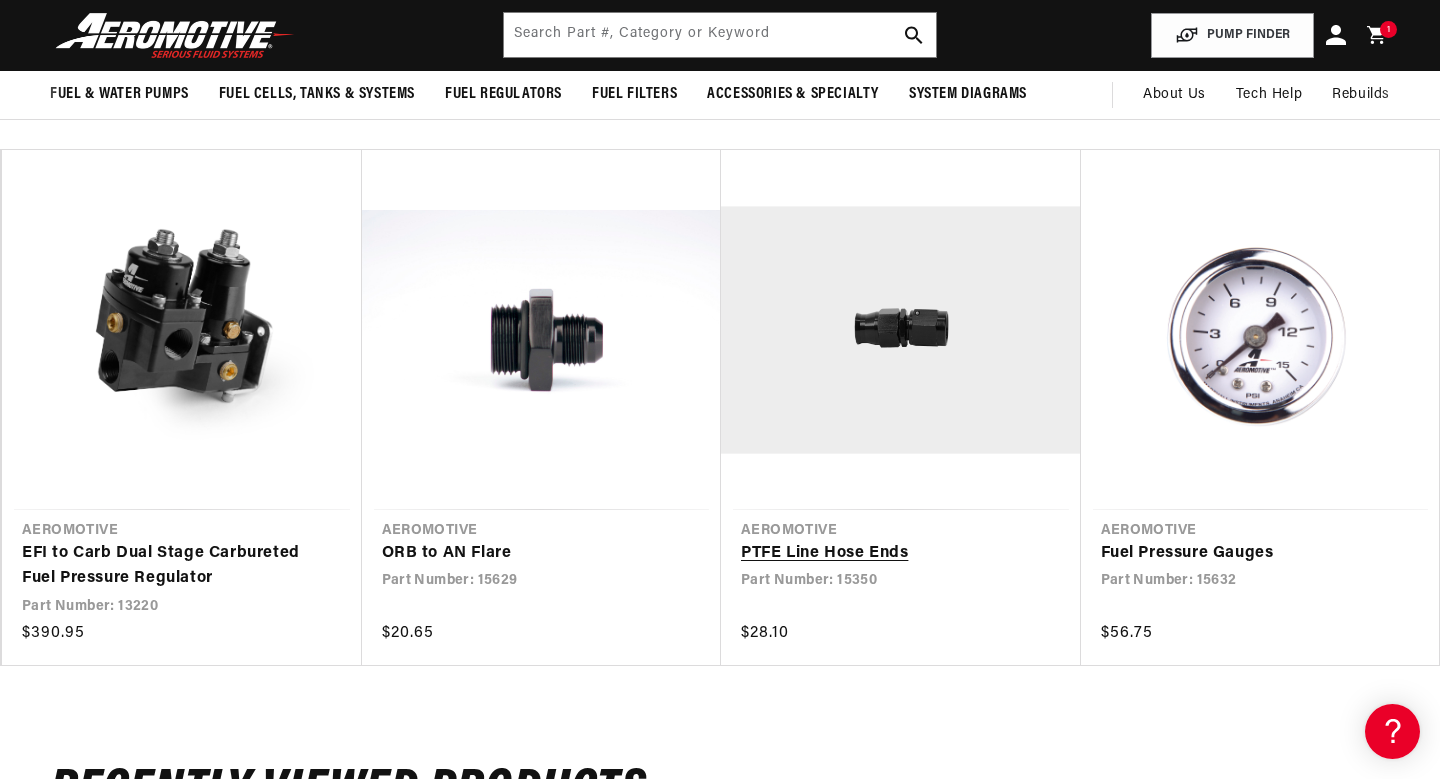 click on "PTFE Line Hose Ends" at bounding box center (891, 554) 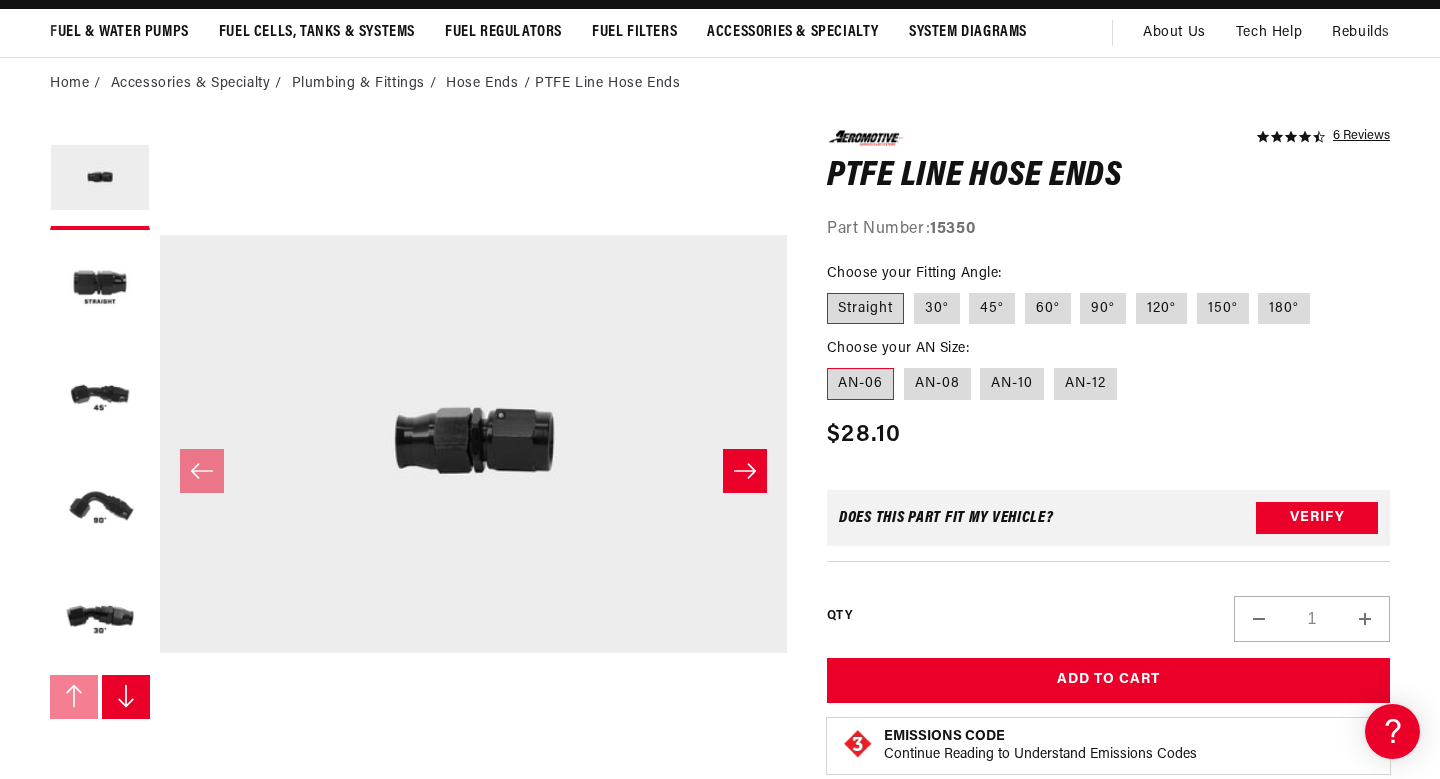 scroll, scrollTop: 0, scrollLeft: 0, axis: both 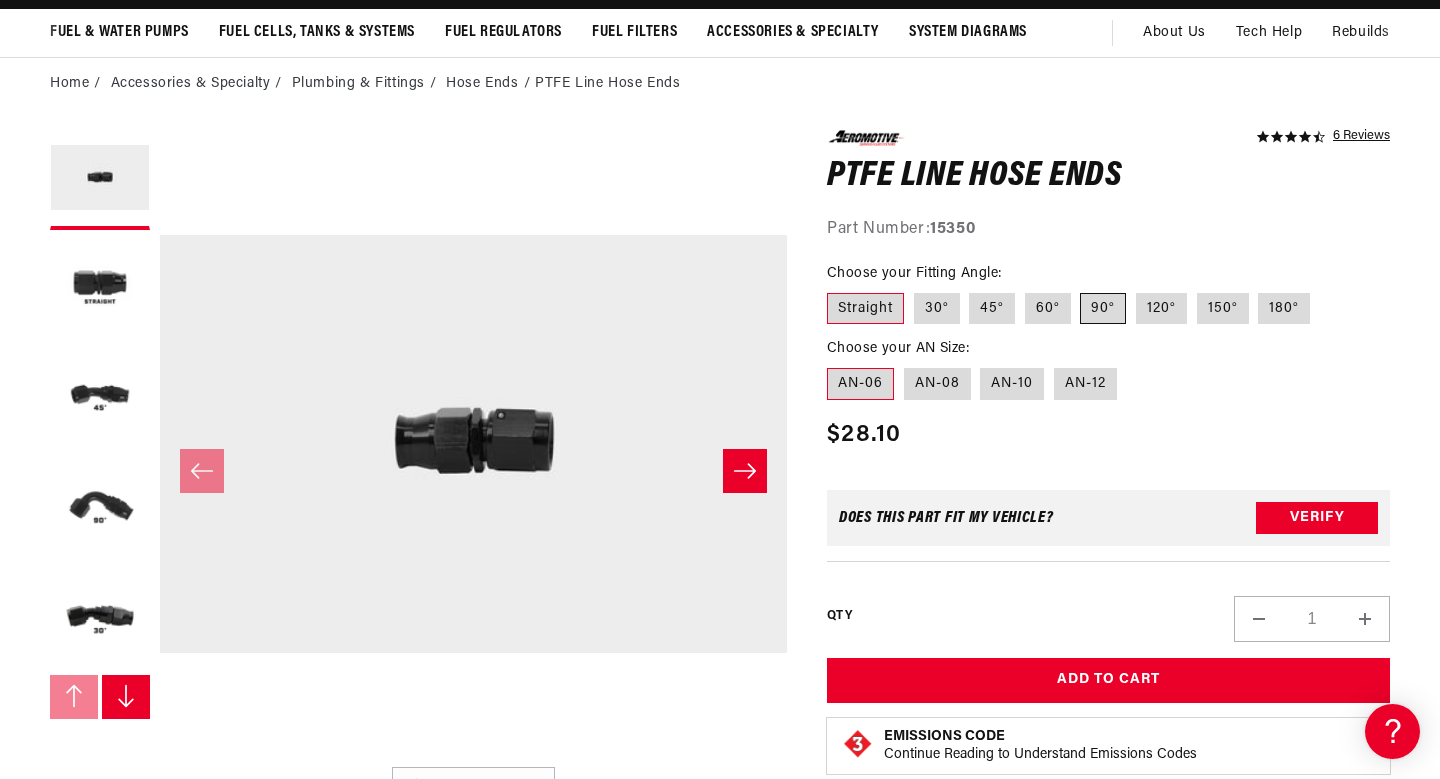 click on "90°" at bounding box center [1103, 309] 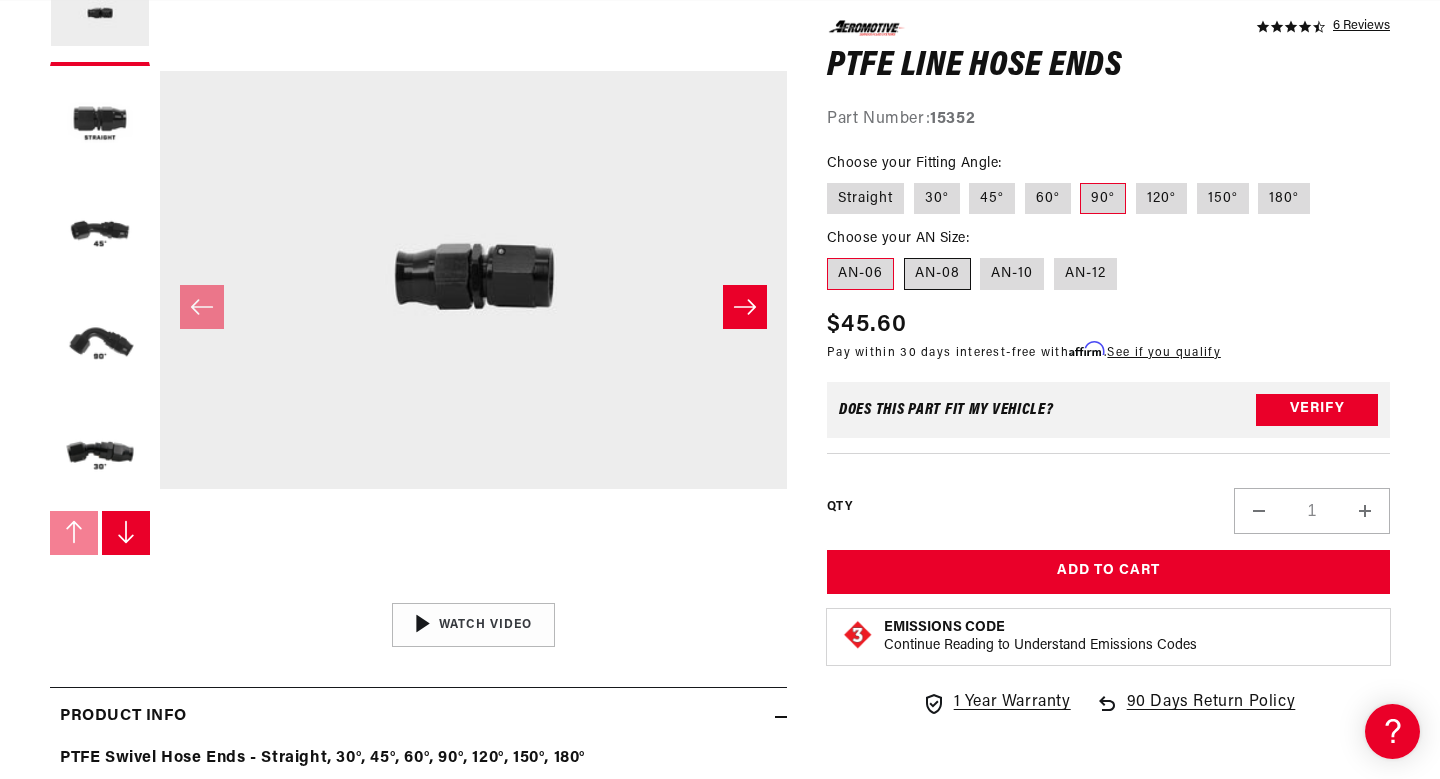 scroll, scrollTop: 330, scrollLeft: 0, axis: vertical 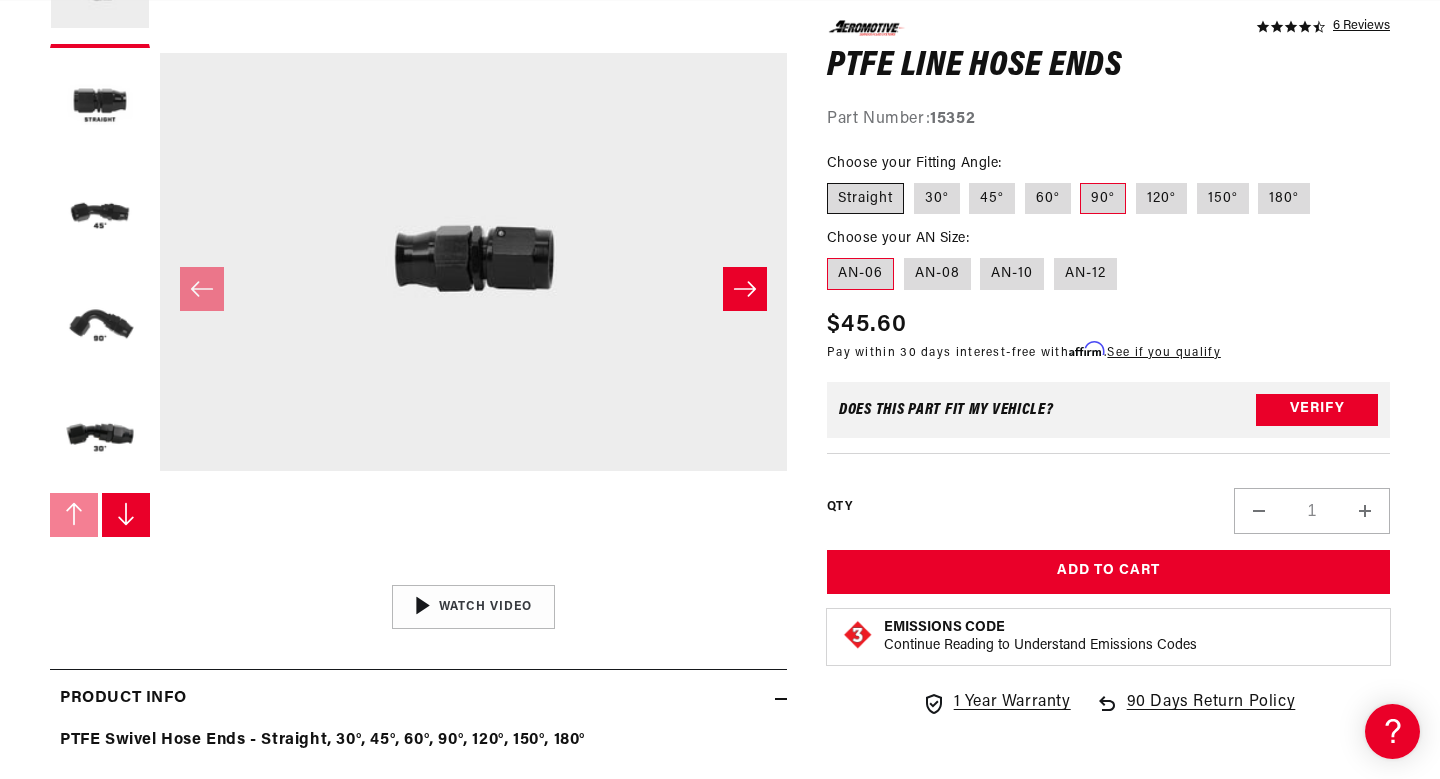 click on "Straight" at bounding box center [865, 198] 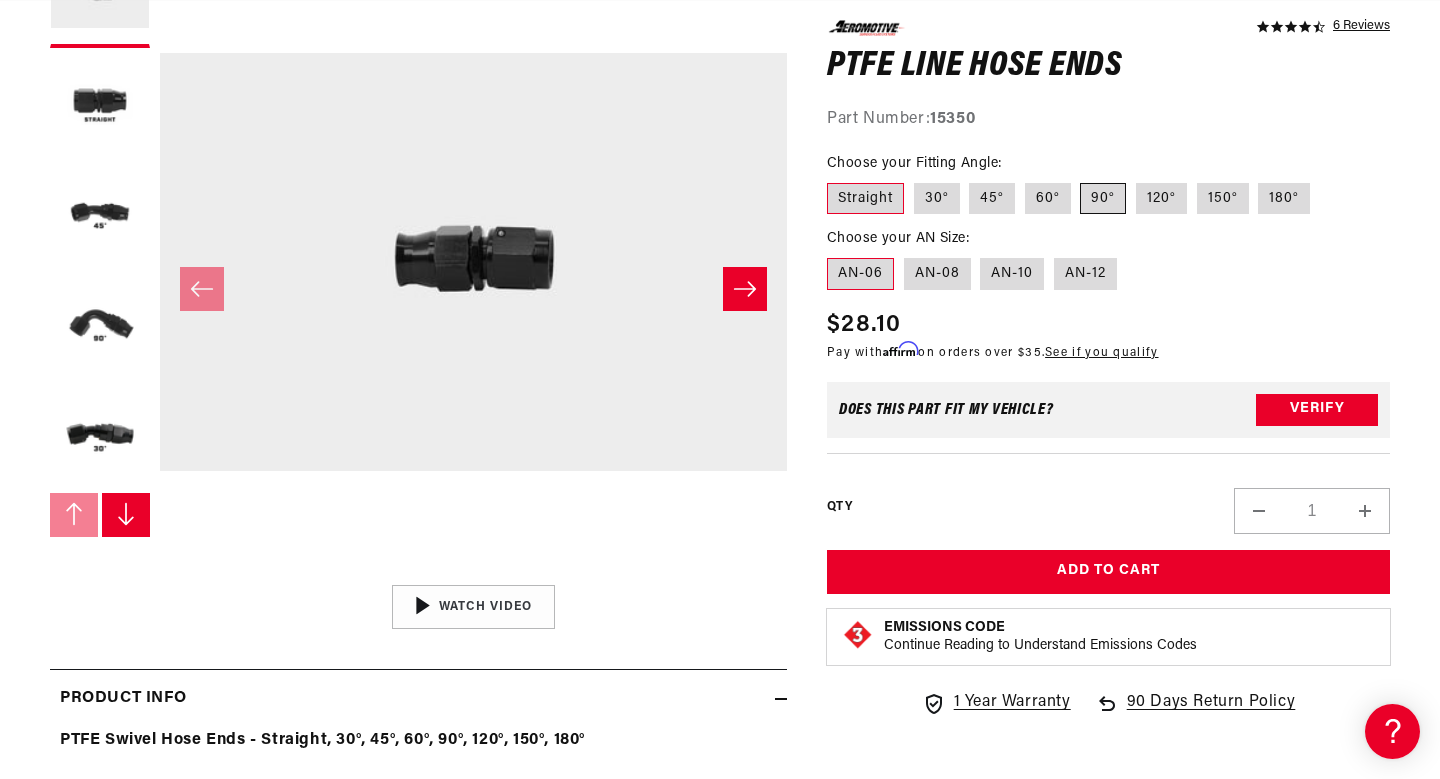 click on "90°" at bounding box center (1103, 198) 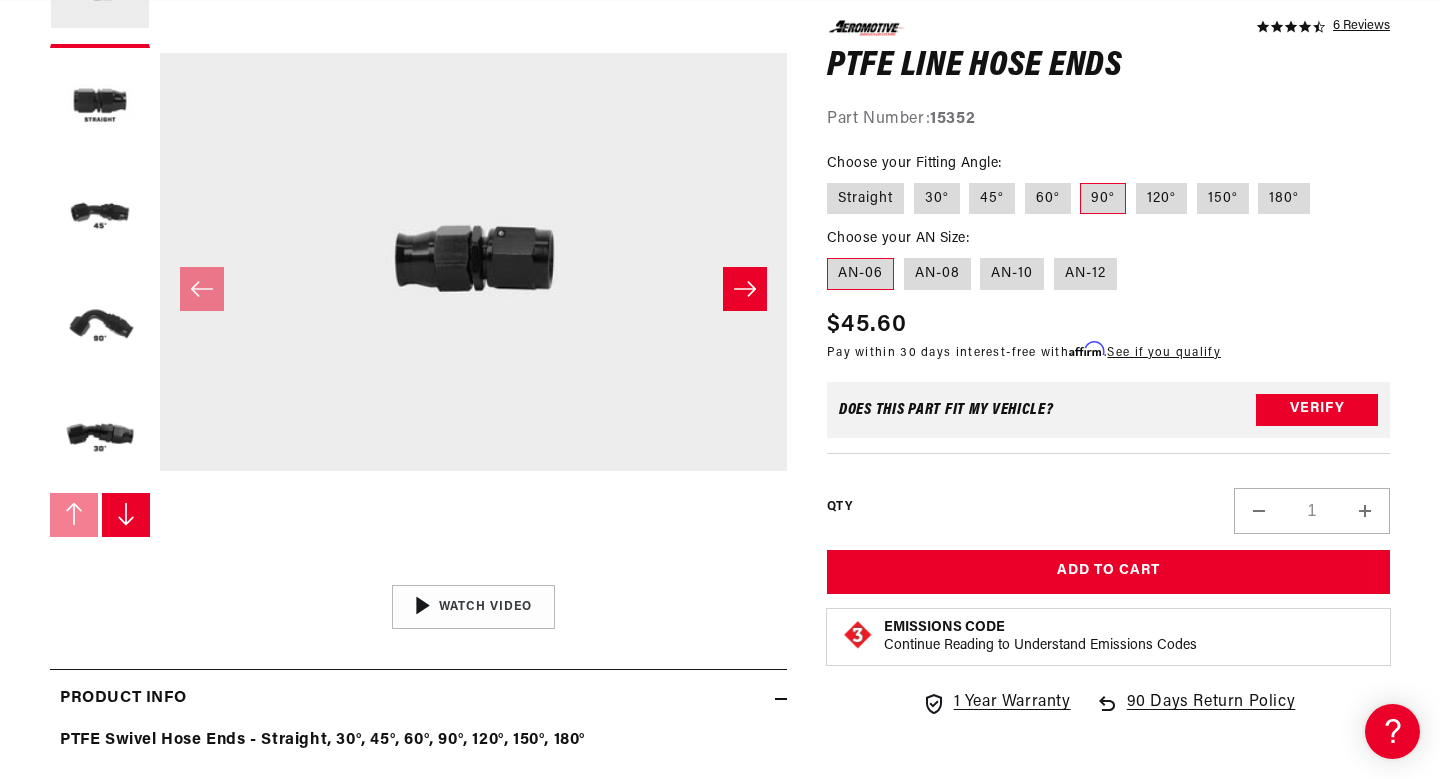 scroll, scrollTop: 0, scrollLeft: 0, axis: both 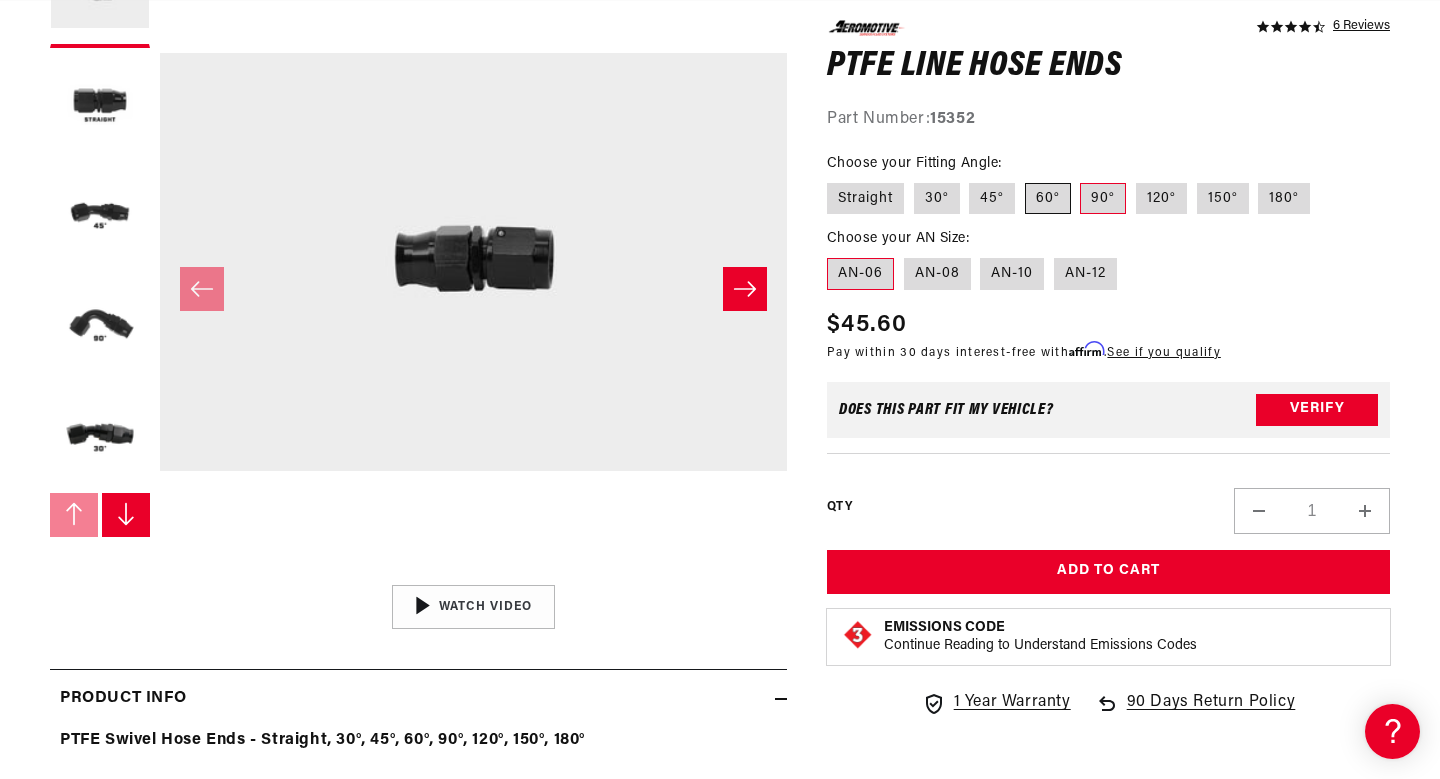 click on "60°" at bounding box center [1048, 198] 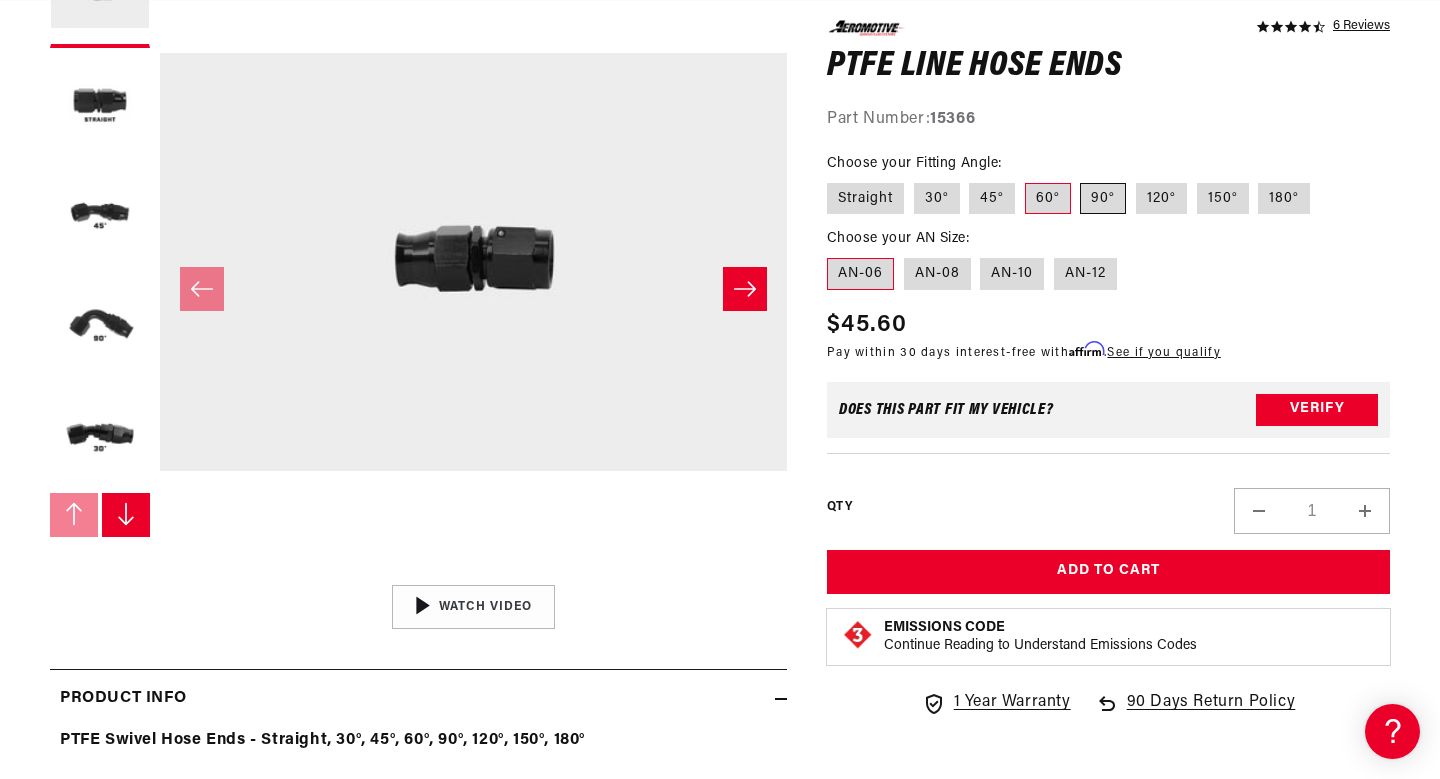 click on "90°" at bounding box center (1103, 198) 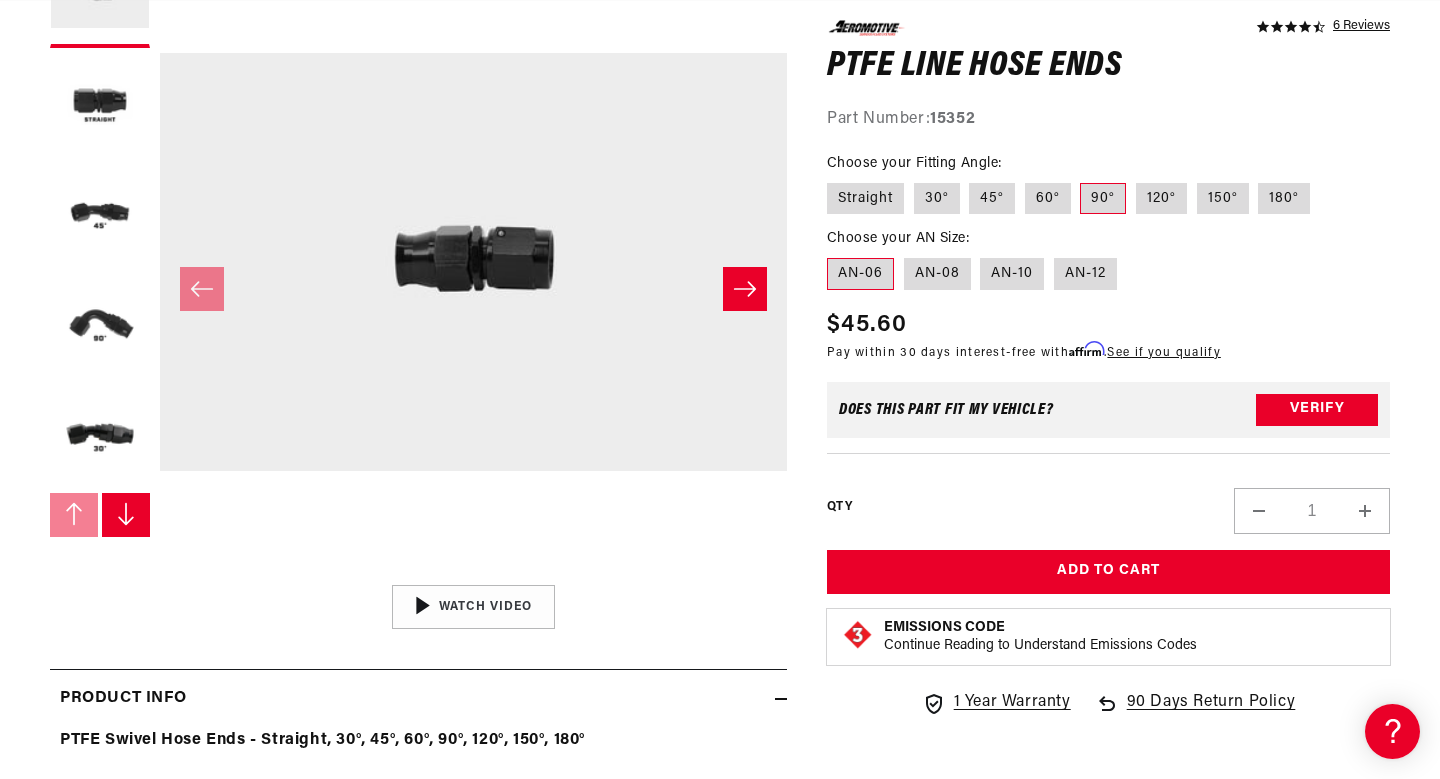 scroll, scrollTop: 0, scrollLeft: 791, axis: horizontal 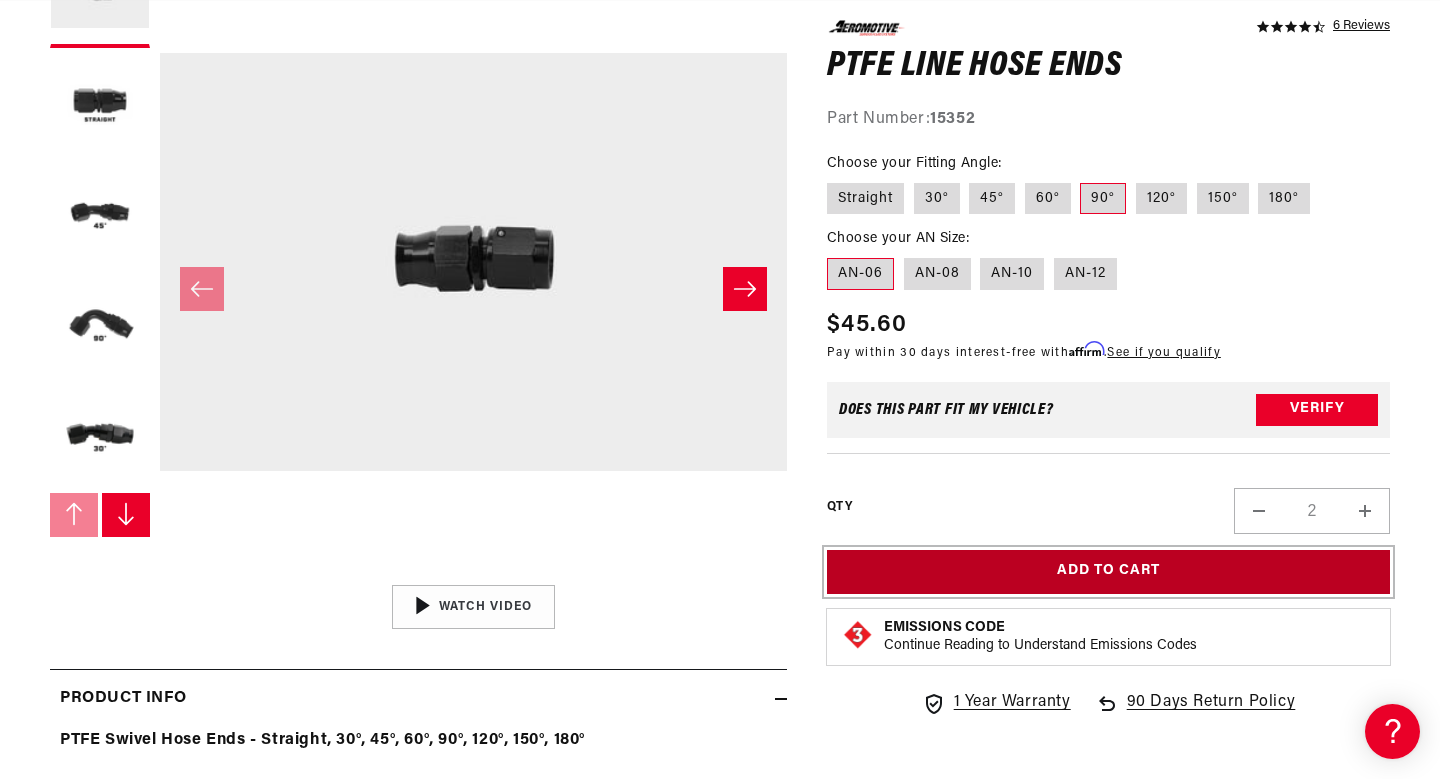 click on "Add to Cart" at bounding box center [1108, 571] 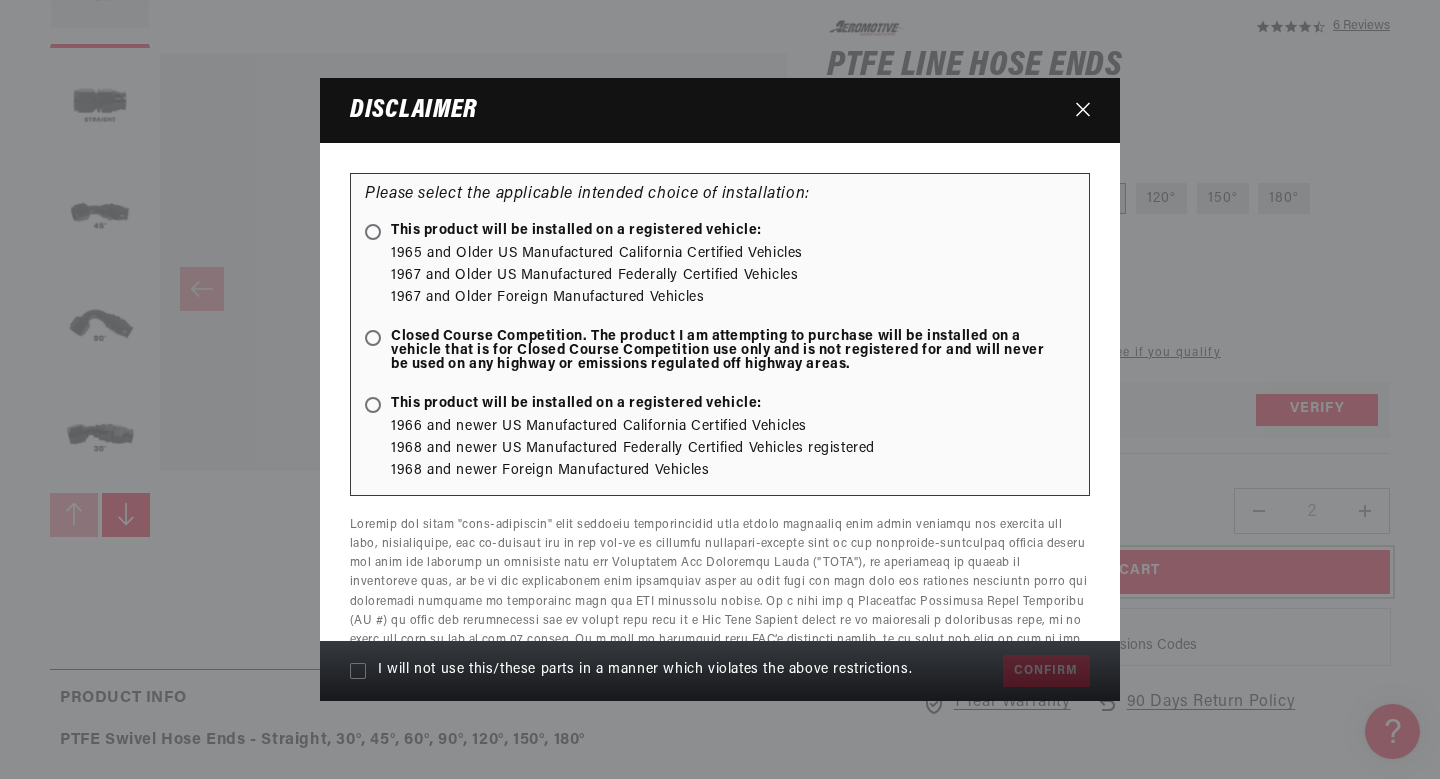 scroll, scrollTop: 0, scrollLeft: 791, axis: horizontal 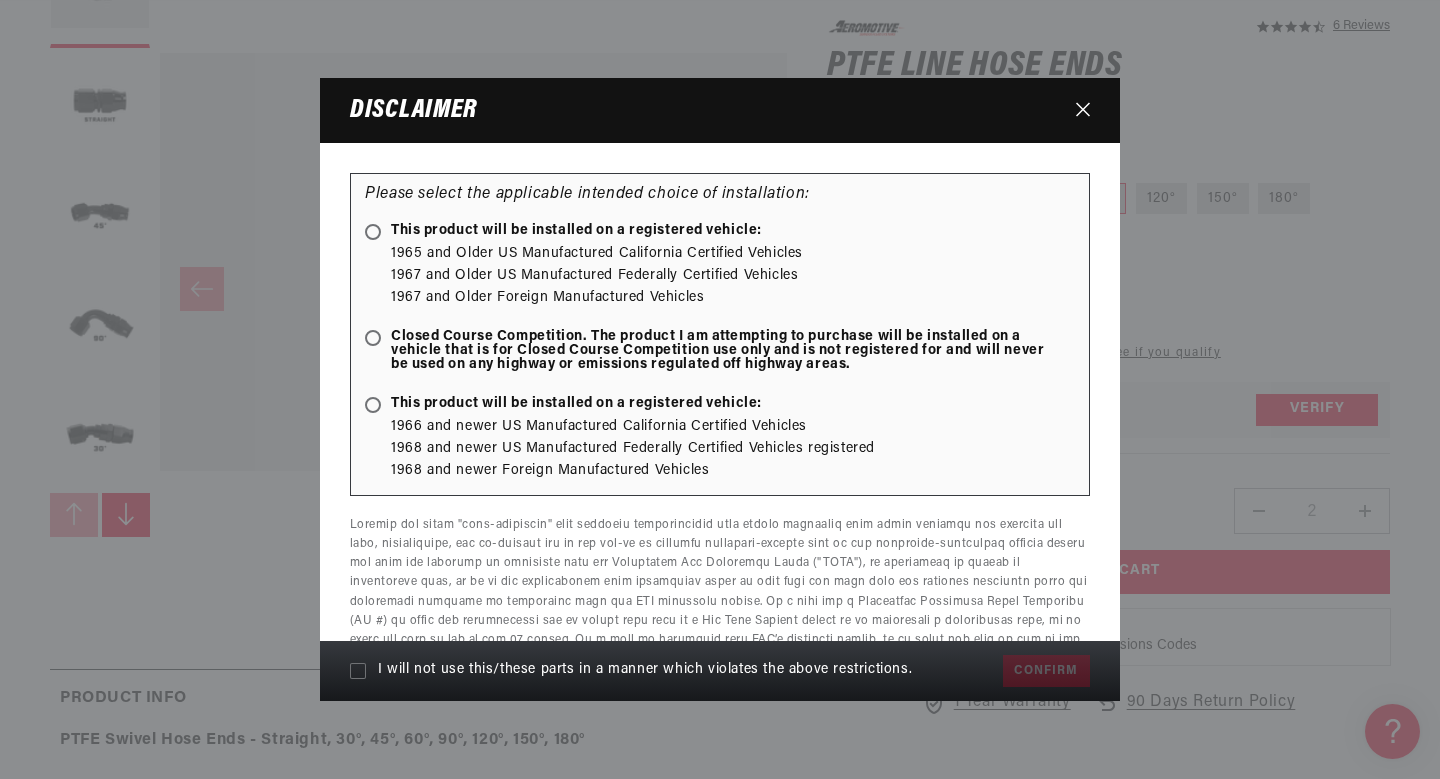 click 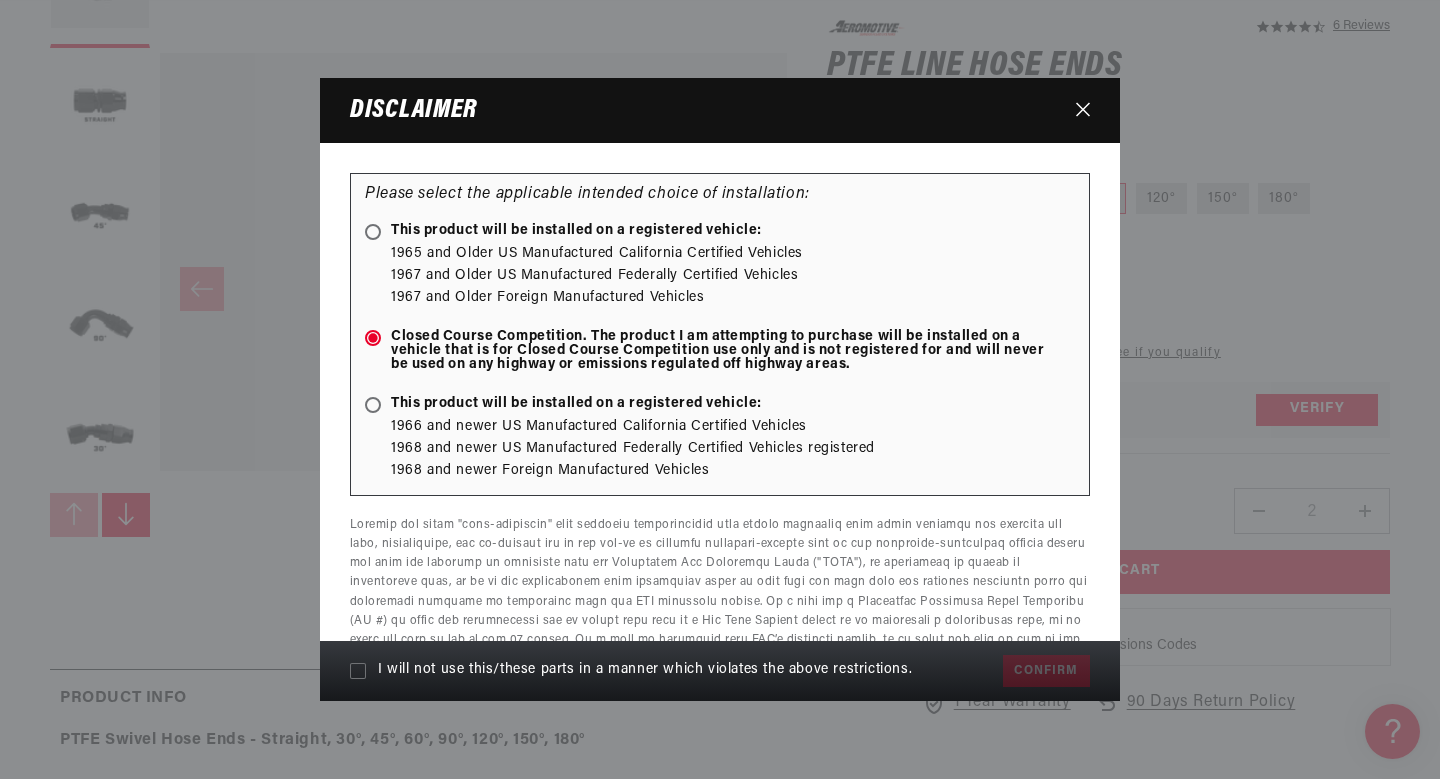 scroll, scrollTop: 0, scrollLeft: 791, axis: horizontal 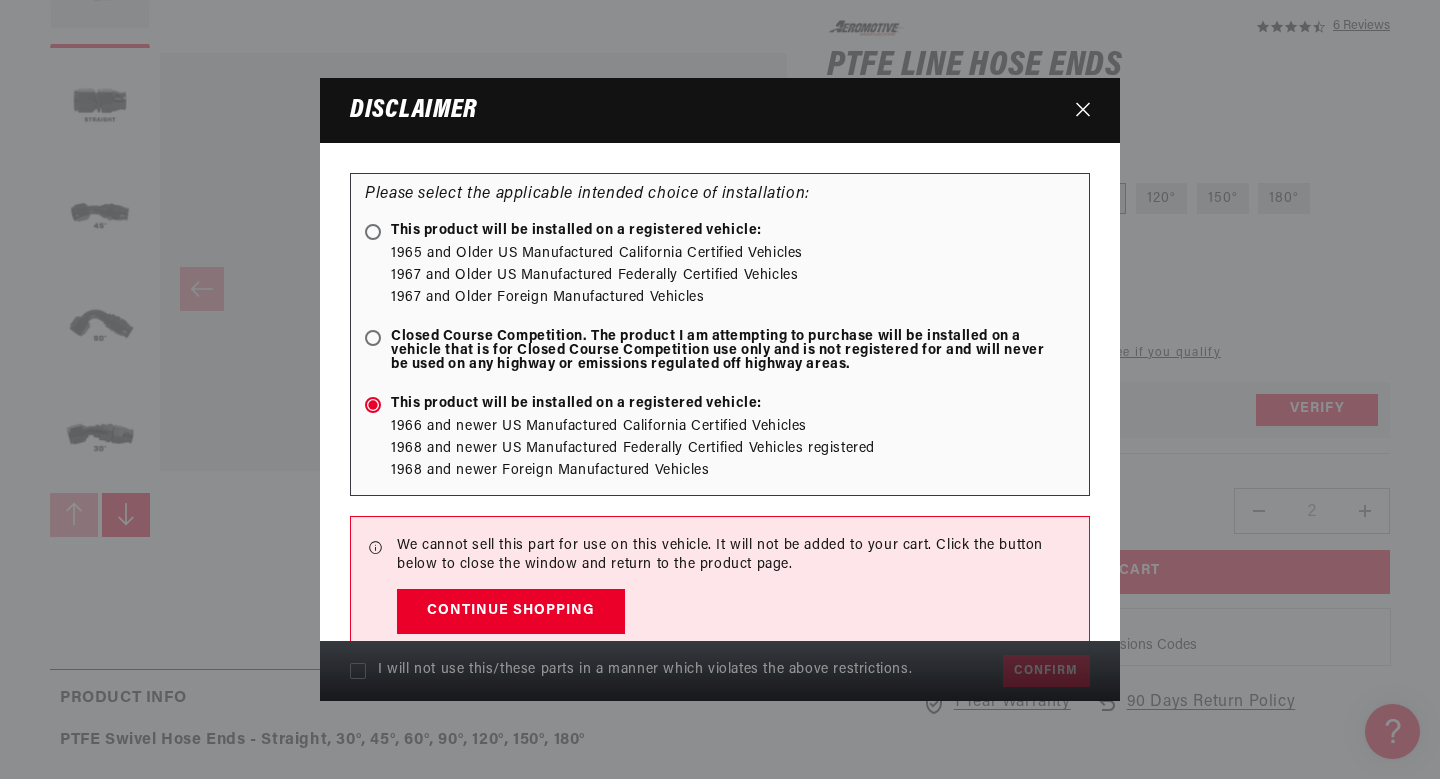 click 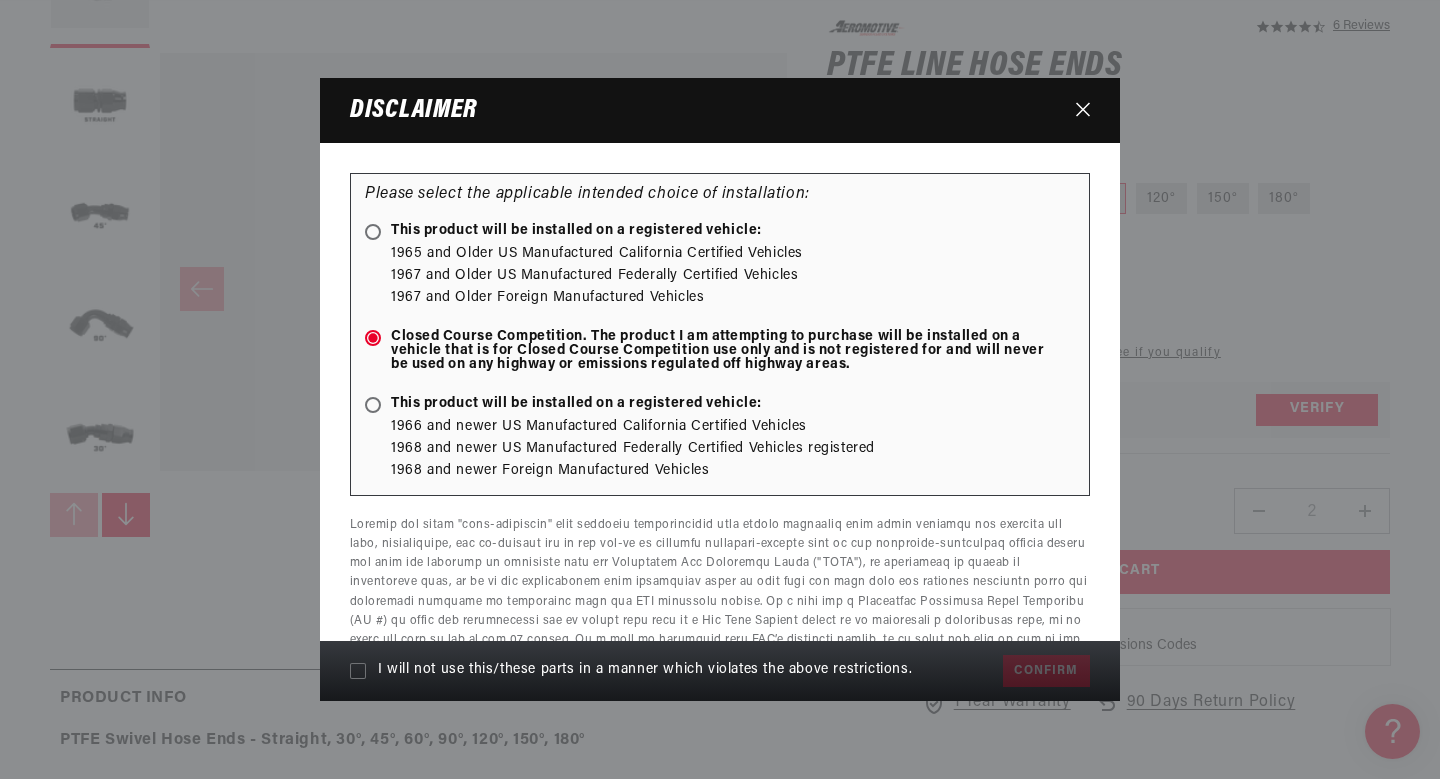scroll, scrollTop: 0, scrollLeft: 0, axis: both 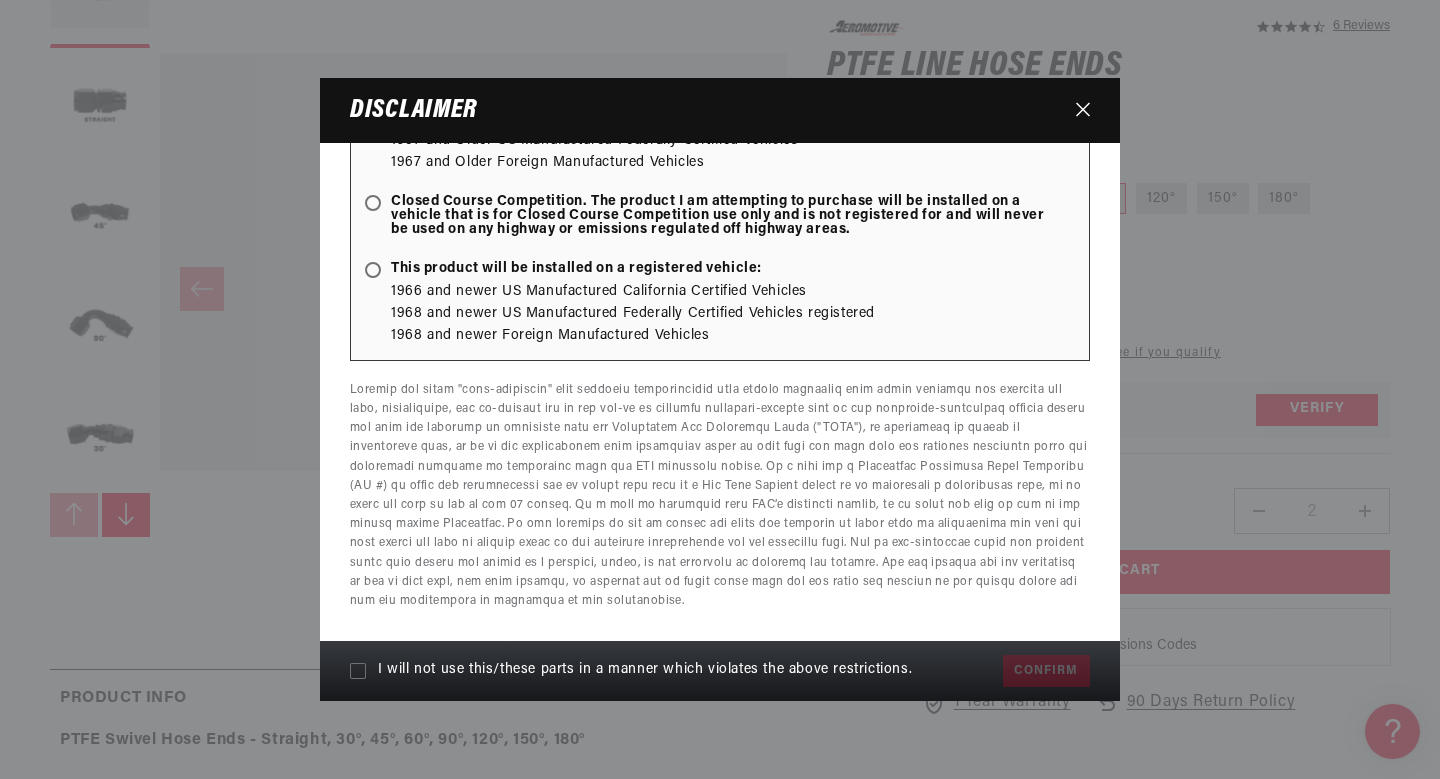 click on "I will not use this/these parts in a manner which violates the above restrictions.
Confirm" at bounding box center [720, 671] 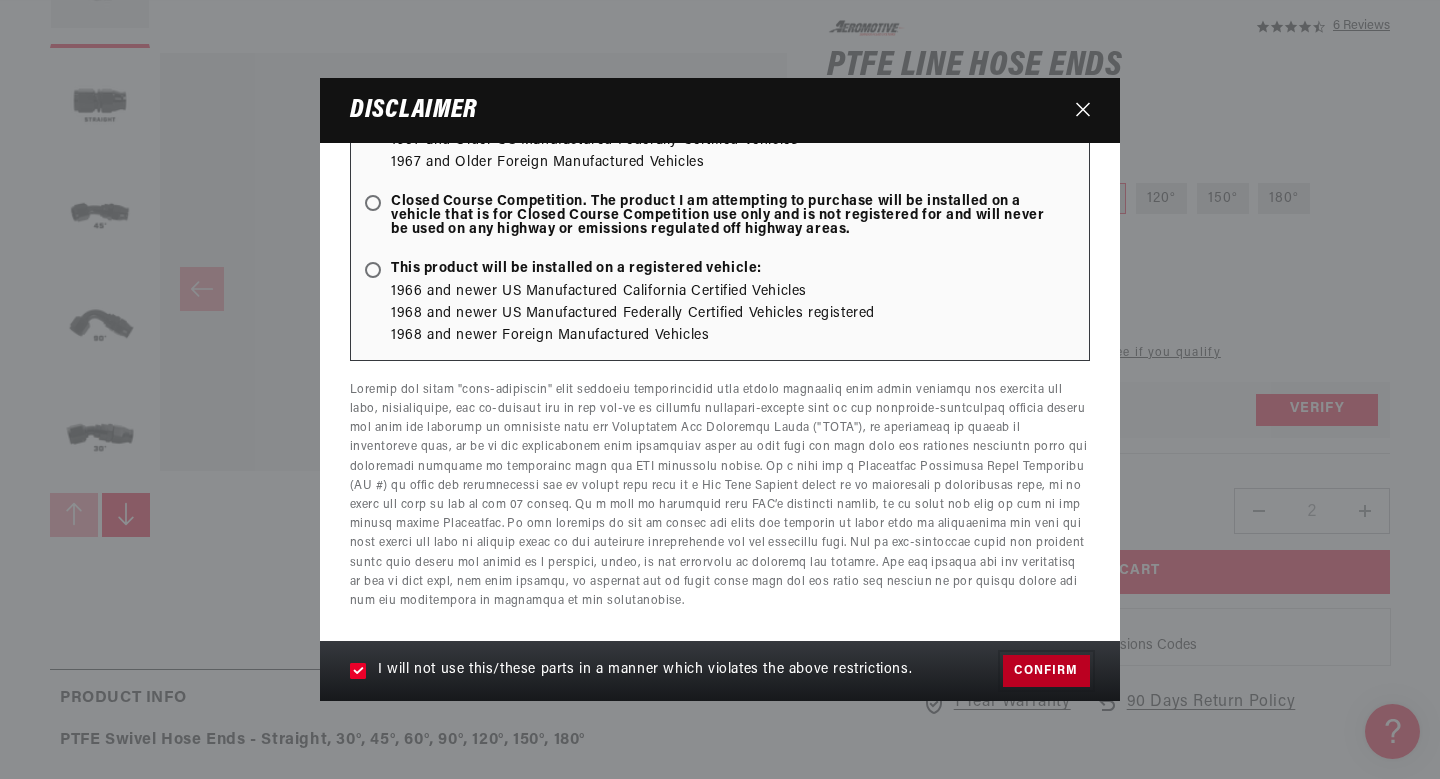 click on "Confirm" at bounding box center (1046, 671) 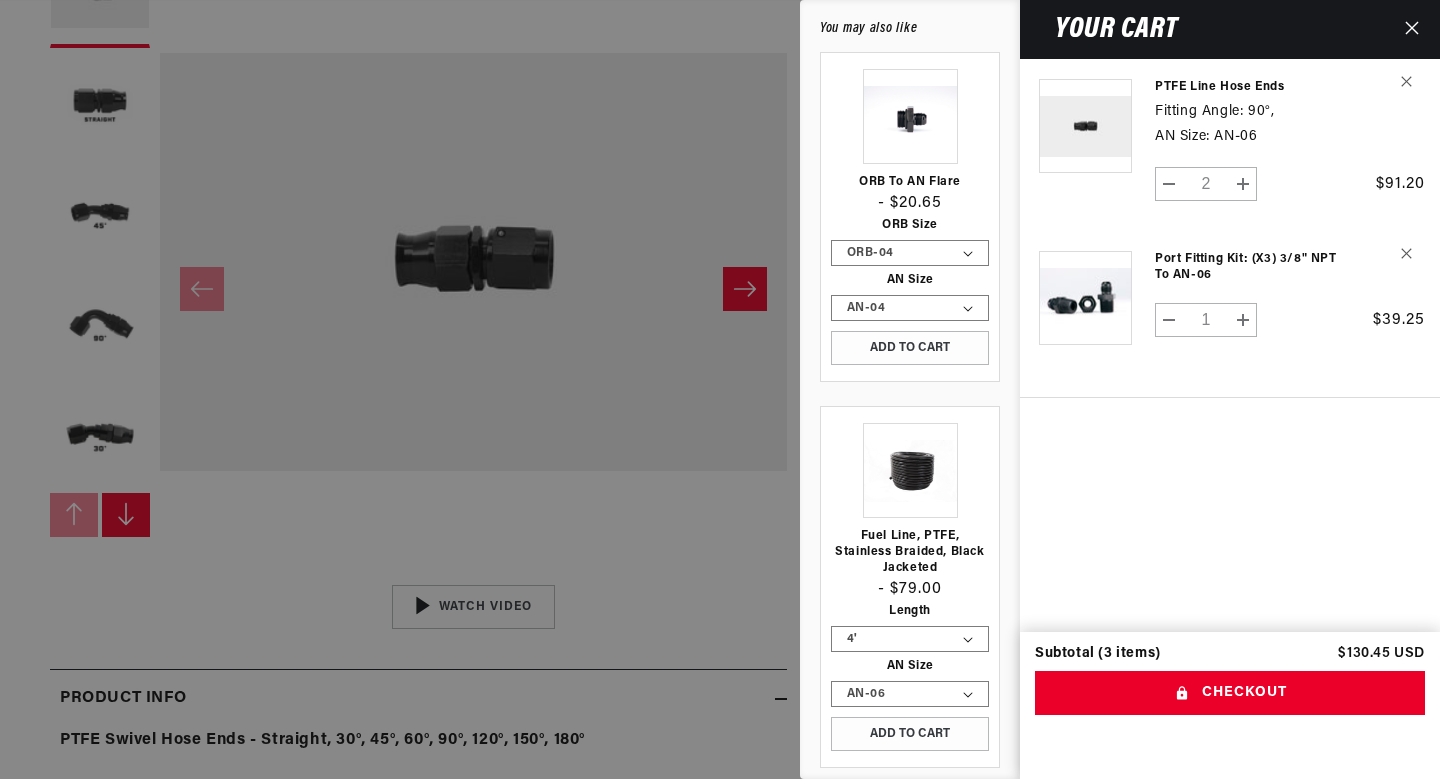 scroll, scrollTop: 0, scrollLeft: 791, axis: horizontal 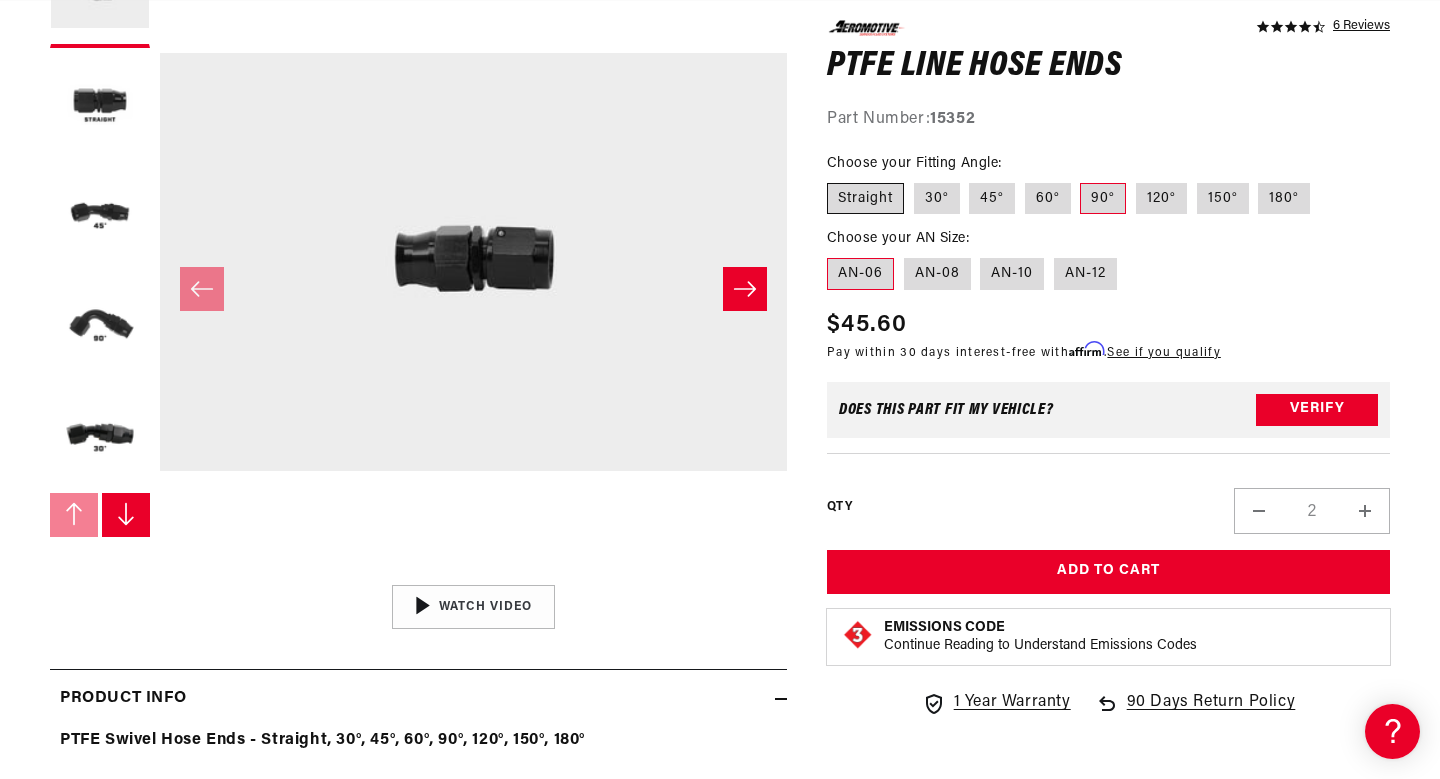 click on "Straight" at bounding box center [865, 198] 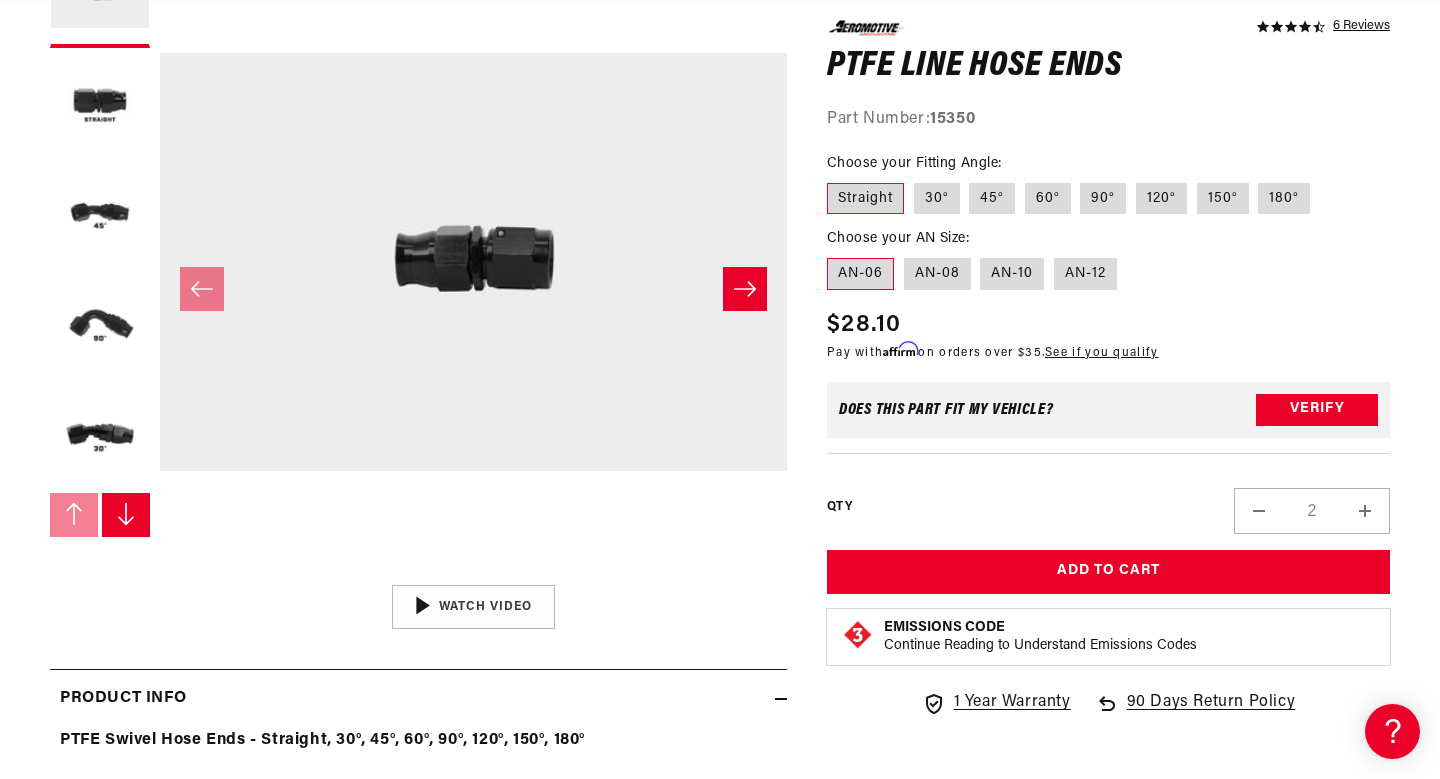 scroll, scrollTop: 0, scrollLeft: 0, axis: both 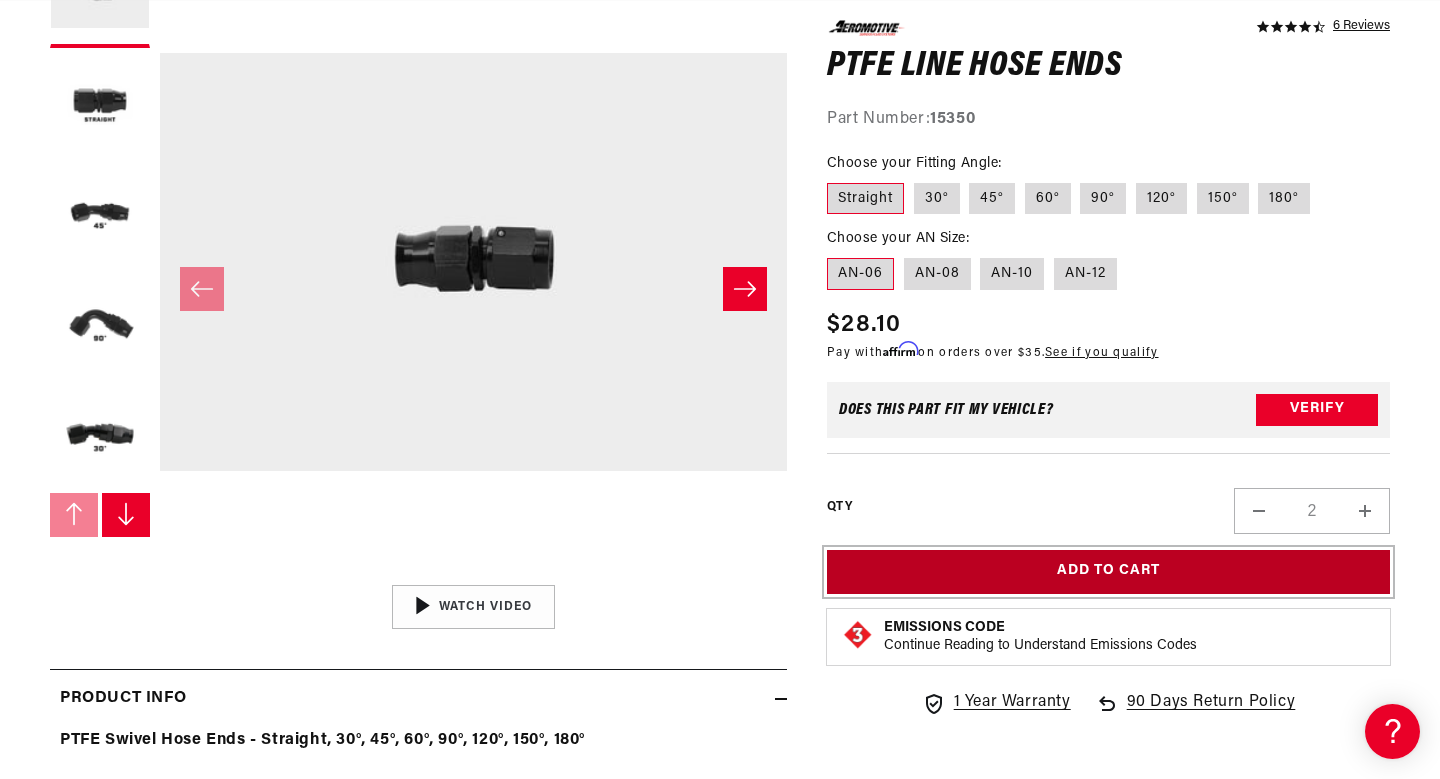 click on "Add to Cart" at bounding box center [1108, 571] 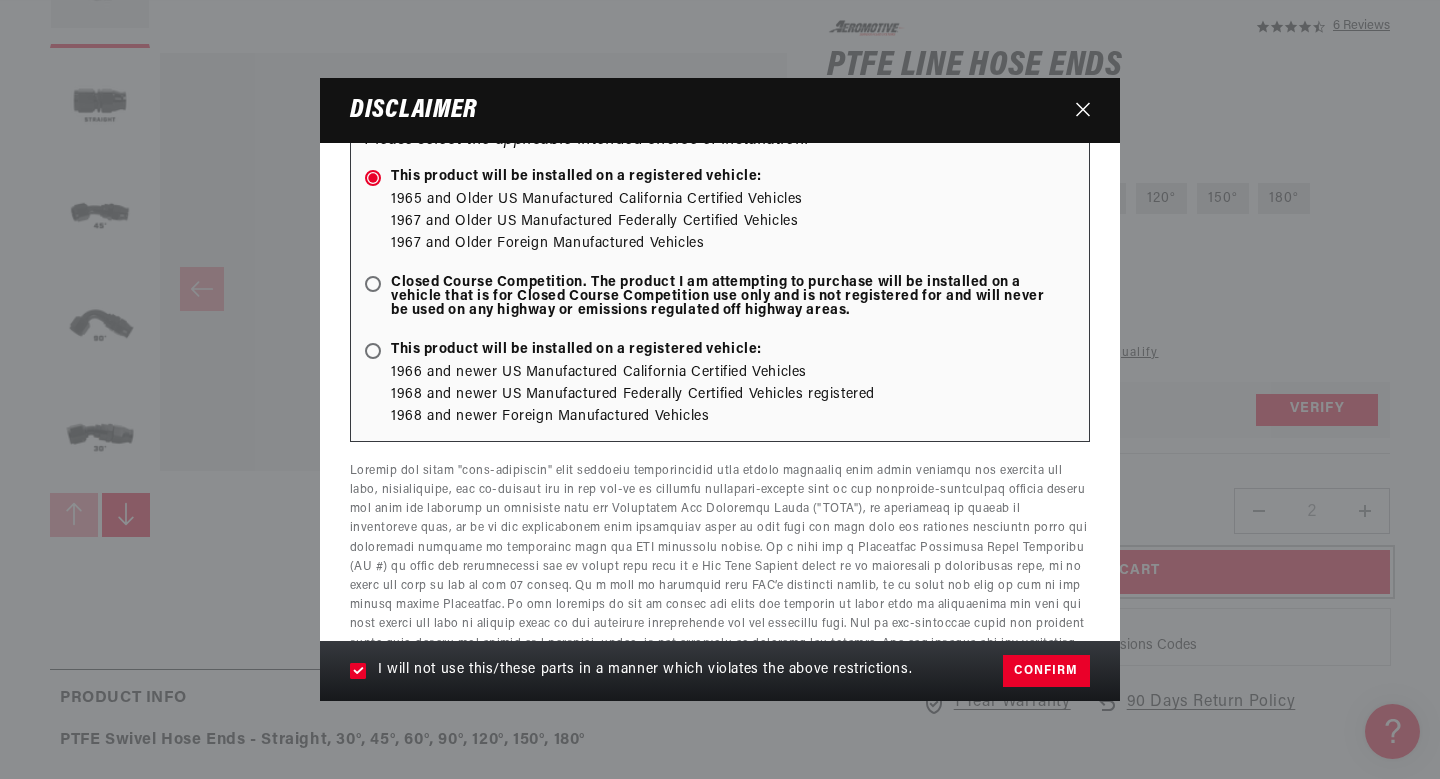 scroll, scrollTop: 32, scrollLeft: 0, axis: vertical 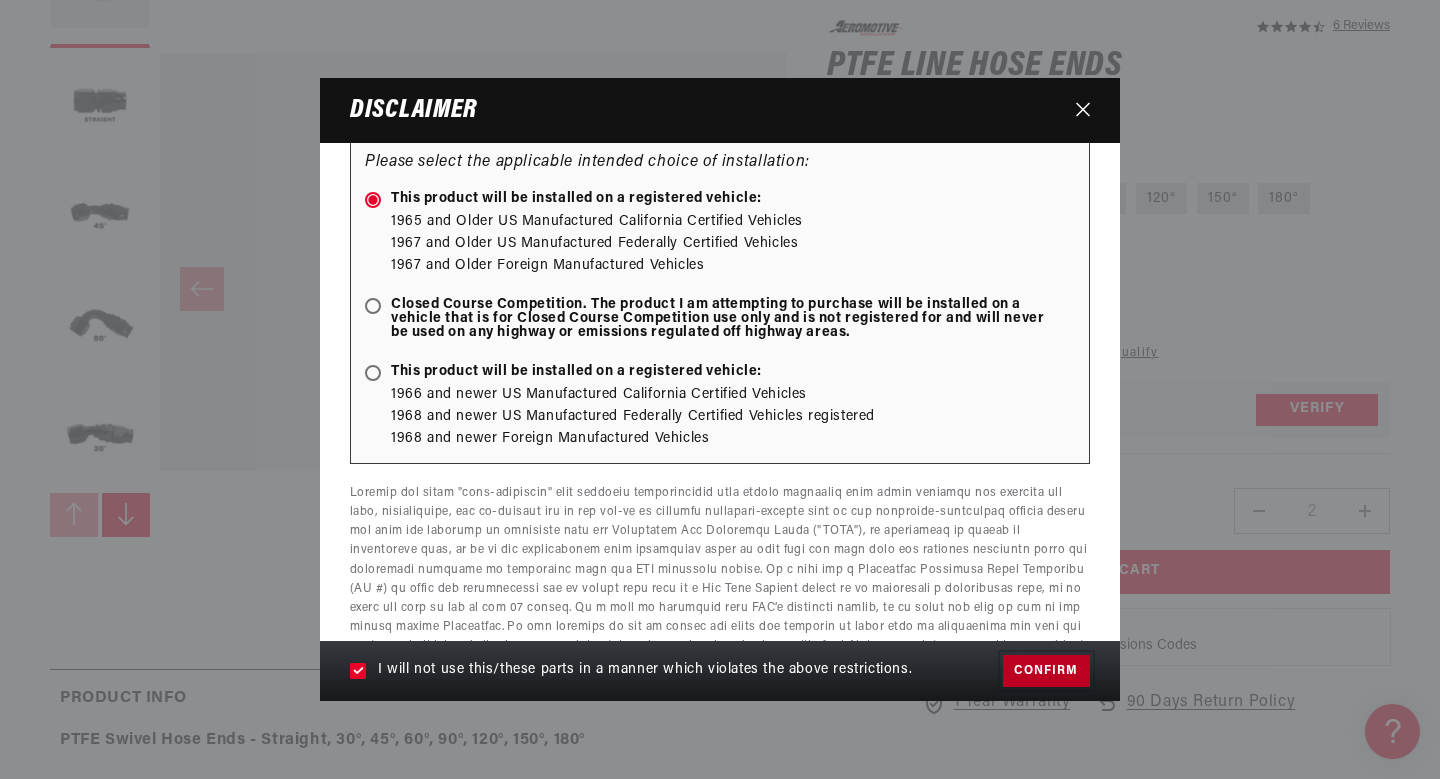 click on "Confirm" at bounding box center [1046, 671] 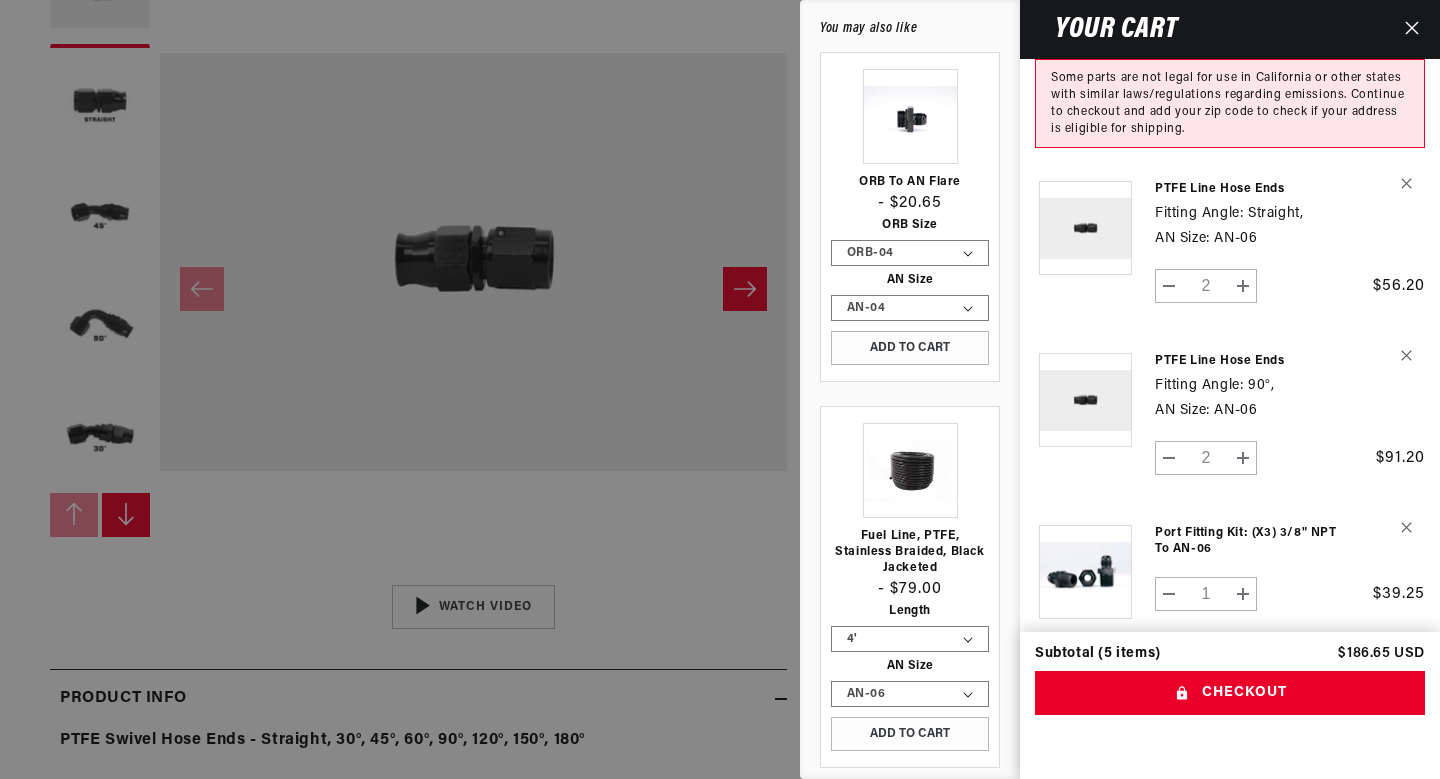 scroll, scrollTop: 0, scrollLeft: 0, axis: both 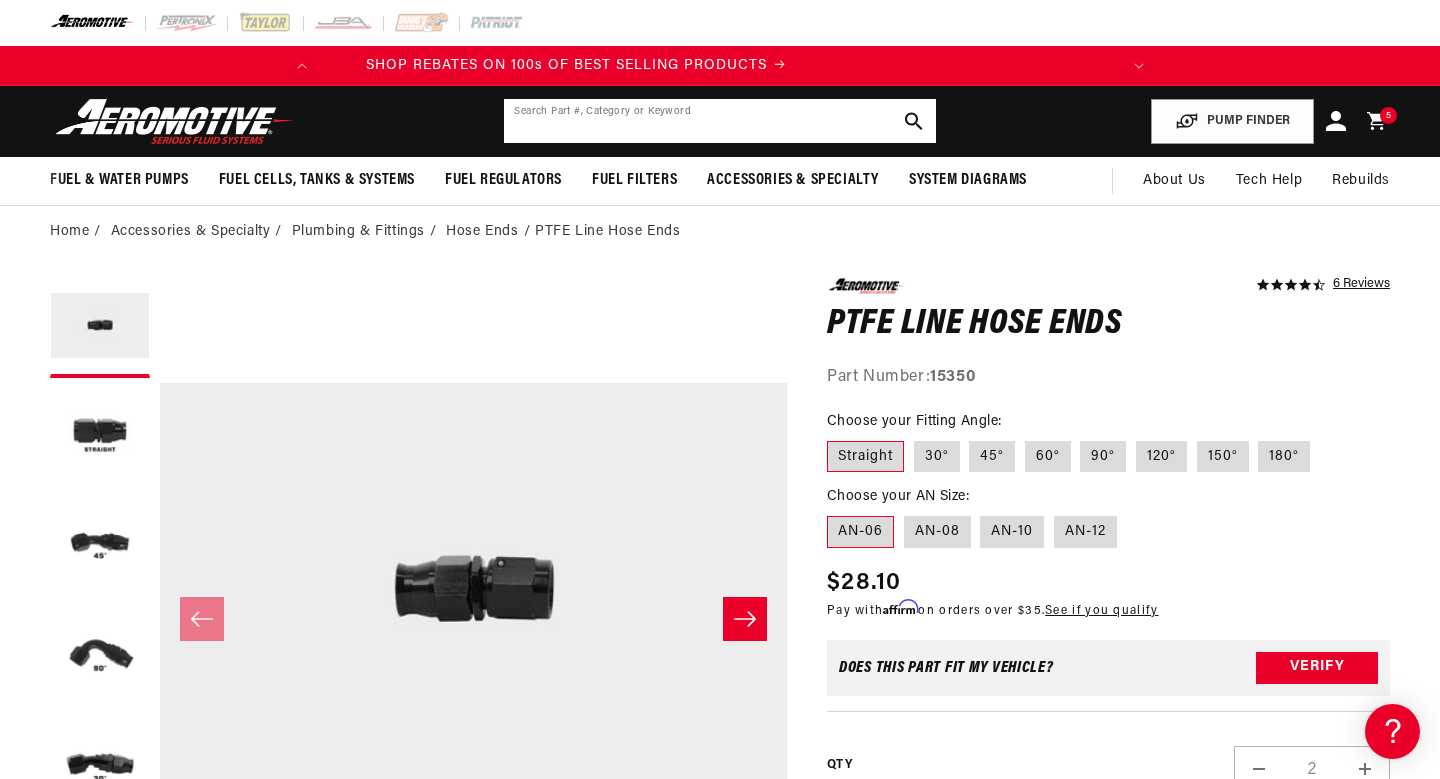 click 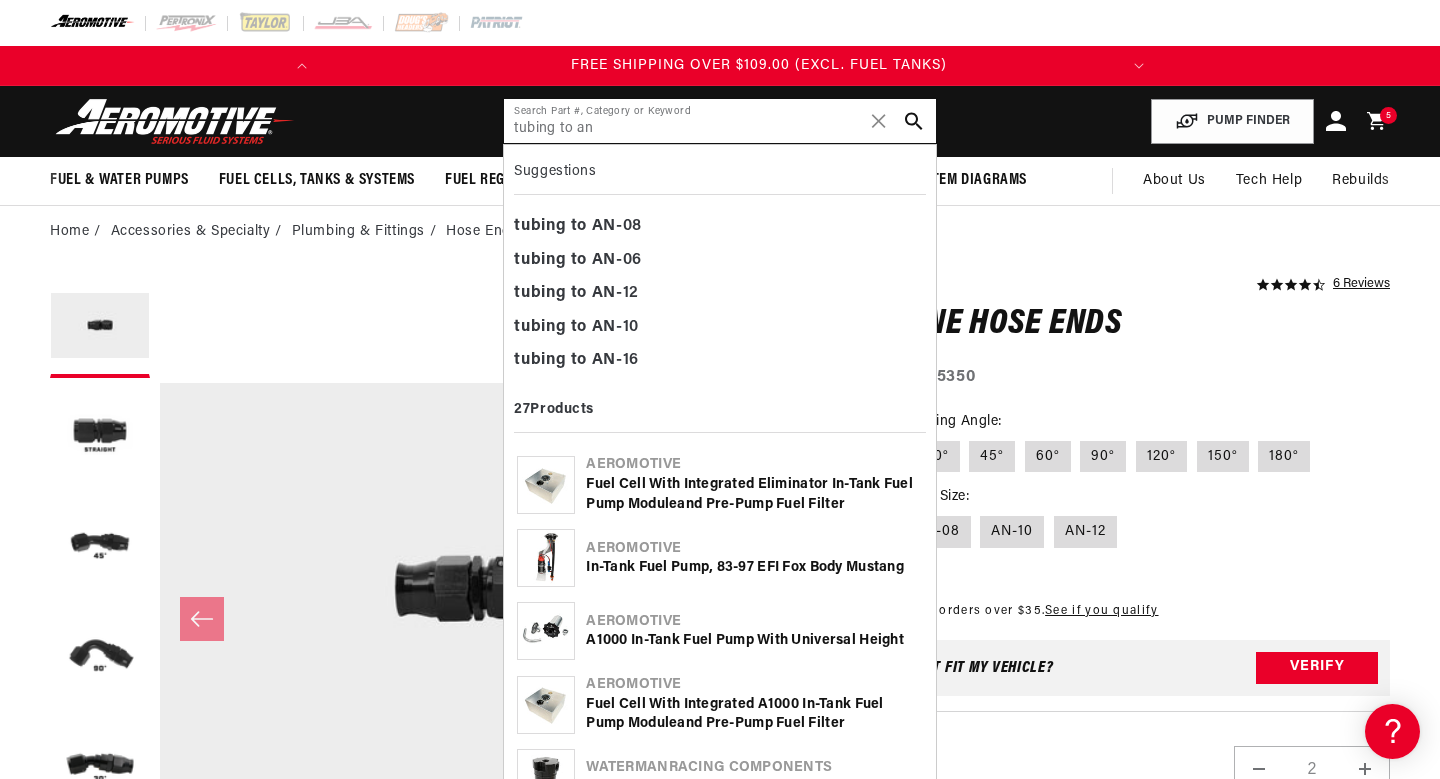 scroll, scrollTop: 0, scrollLeft: 791, axis: horizontal 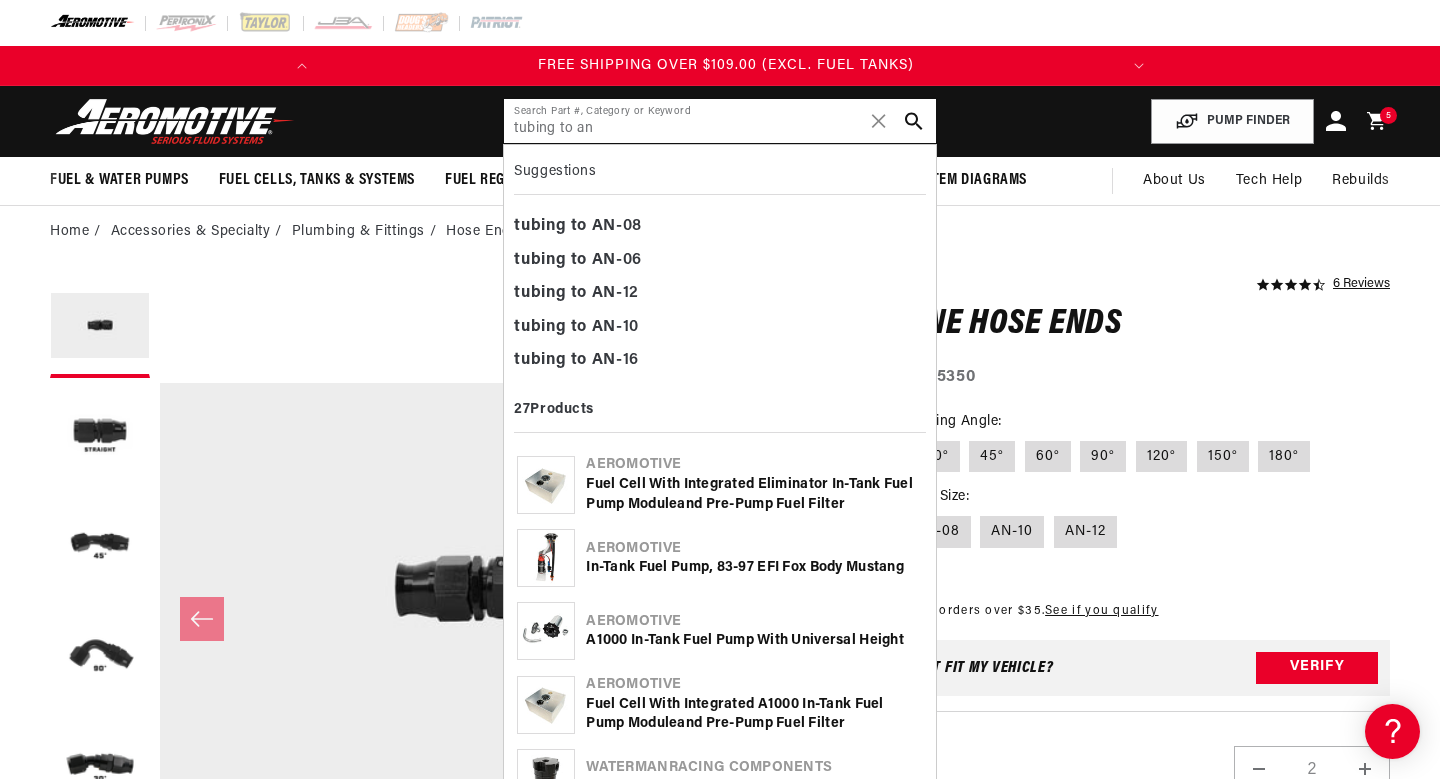 type on "tubing to an" 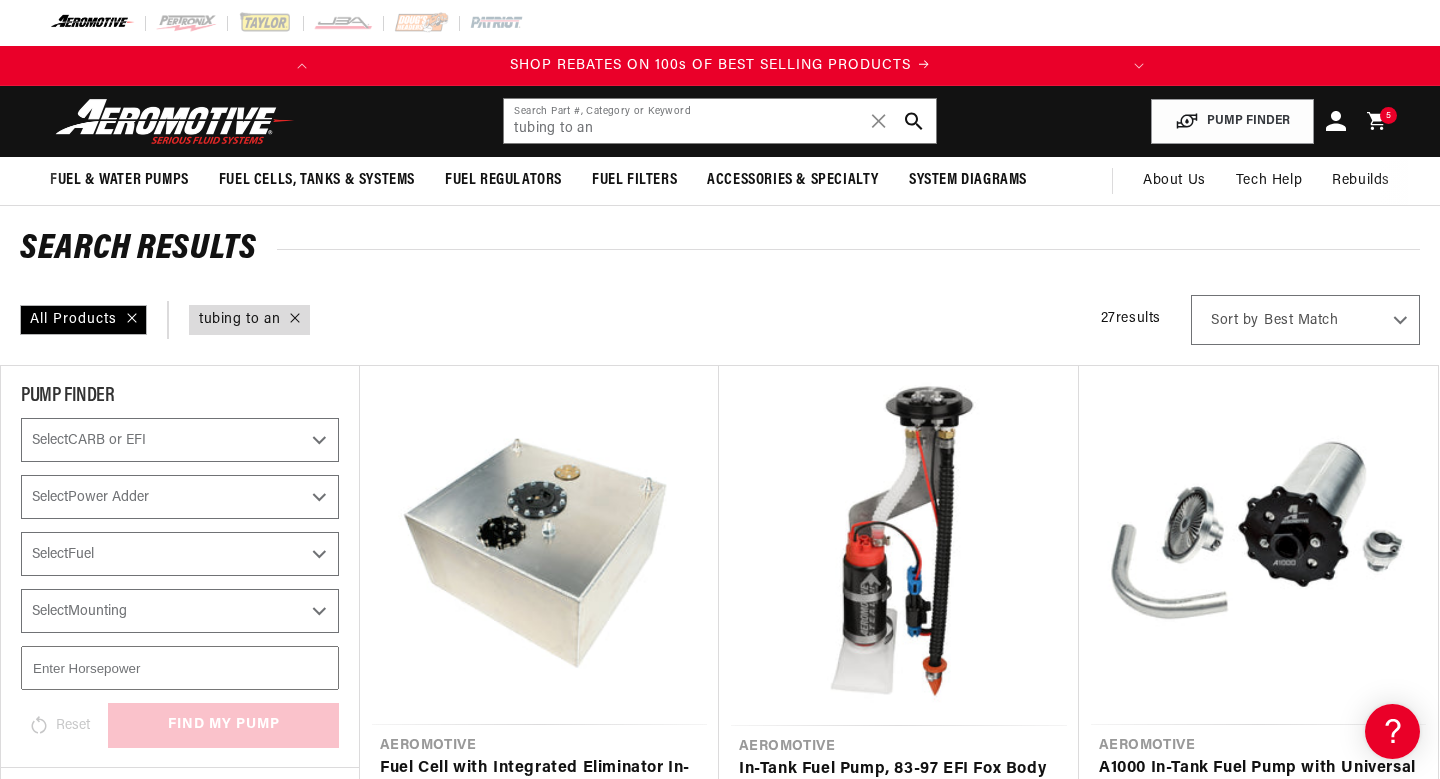 scroll, scrollTop: 324, scrollLeft: 0, axis: vertical 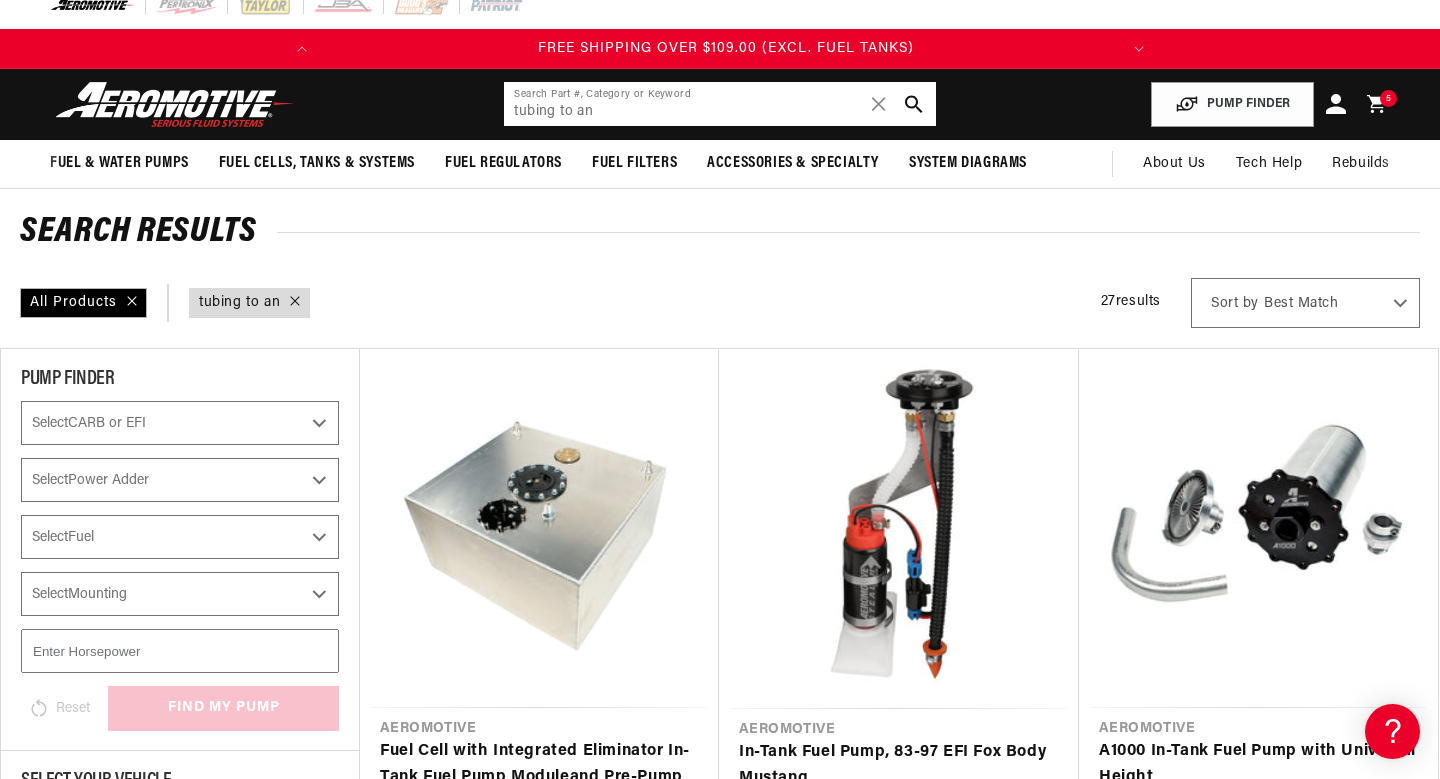 click on "tubing to an" 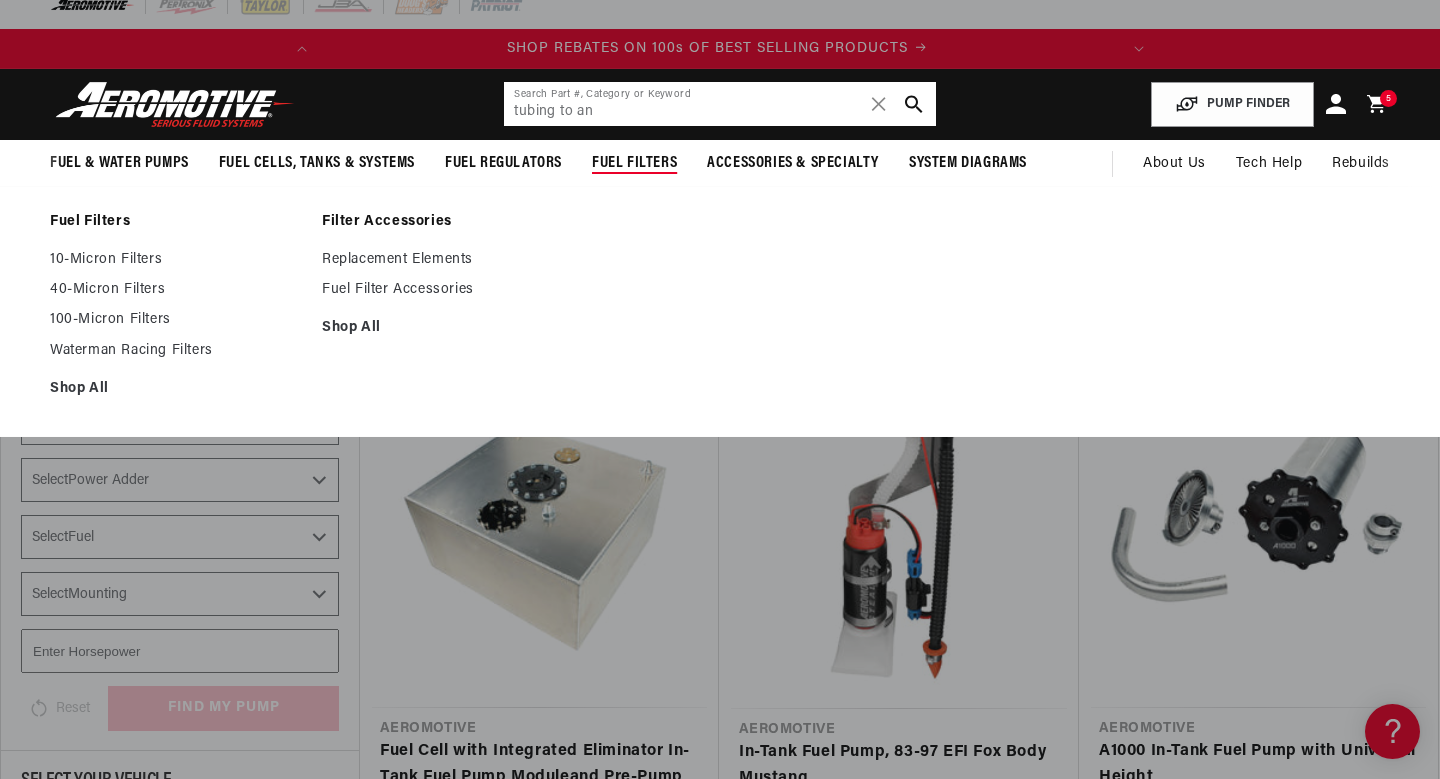 scroll, scrollTop: 0, scrollLeft: 0, axis: both 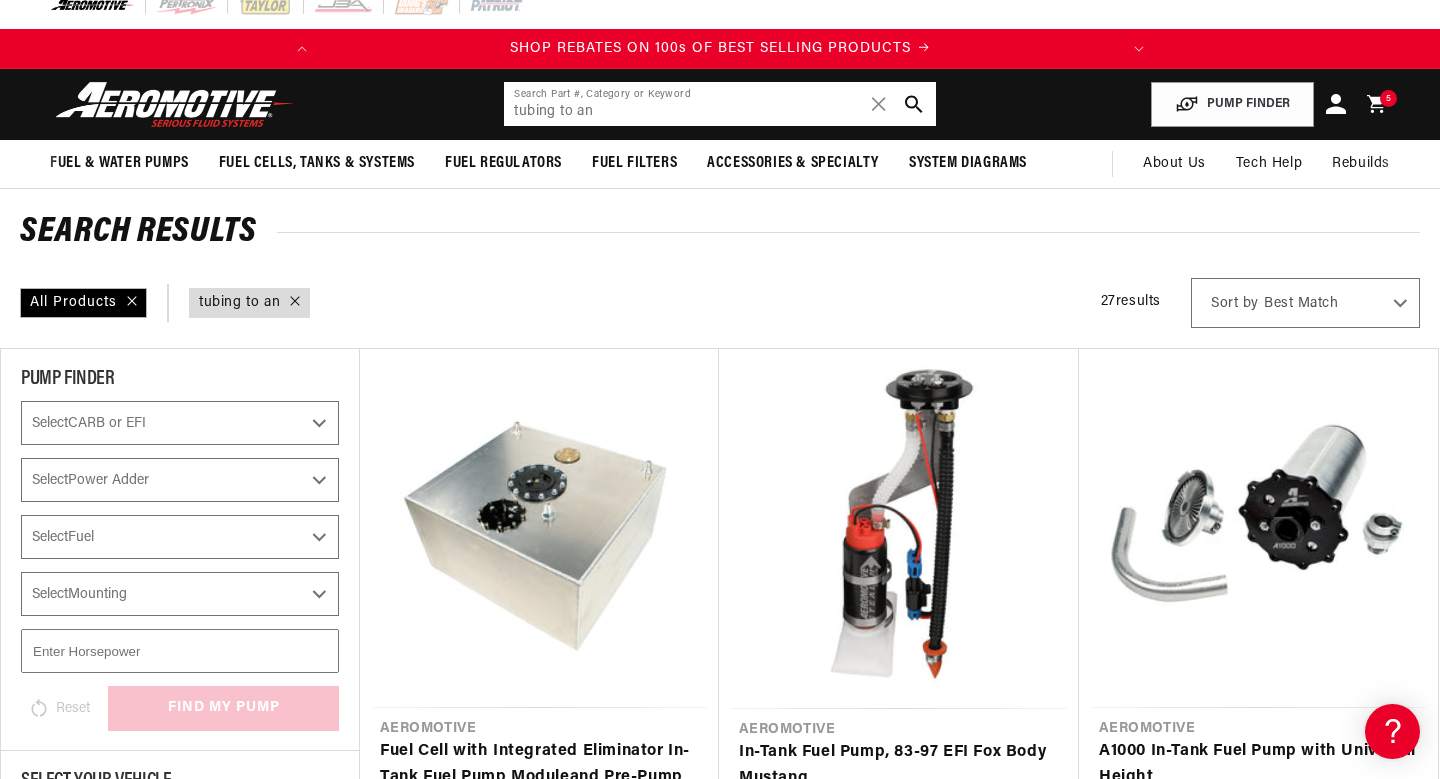click on "tubing to an" 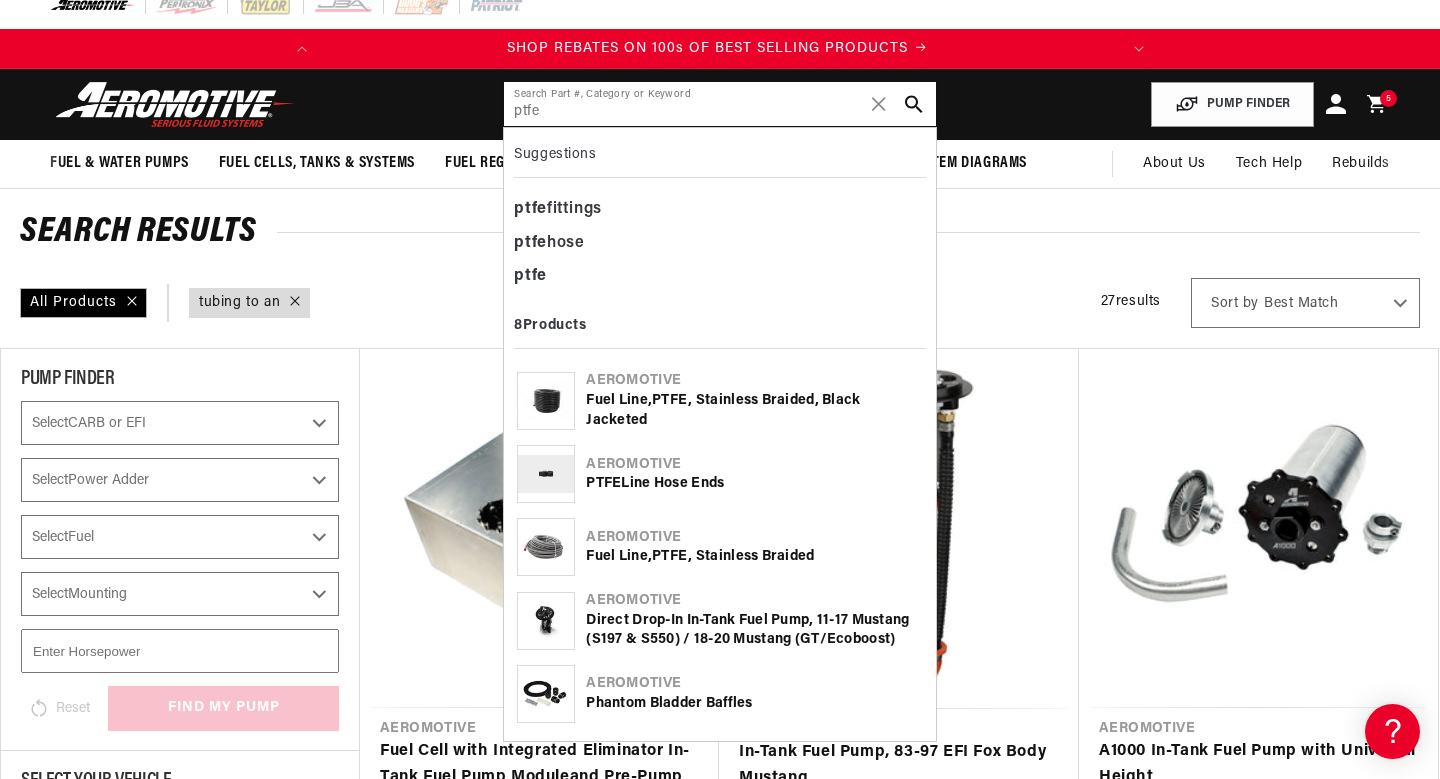 scroll, scrollTop: 0, scrollLeft: 0, axis: both 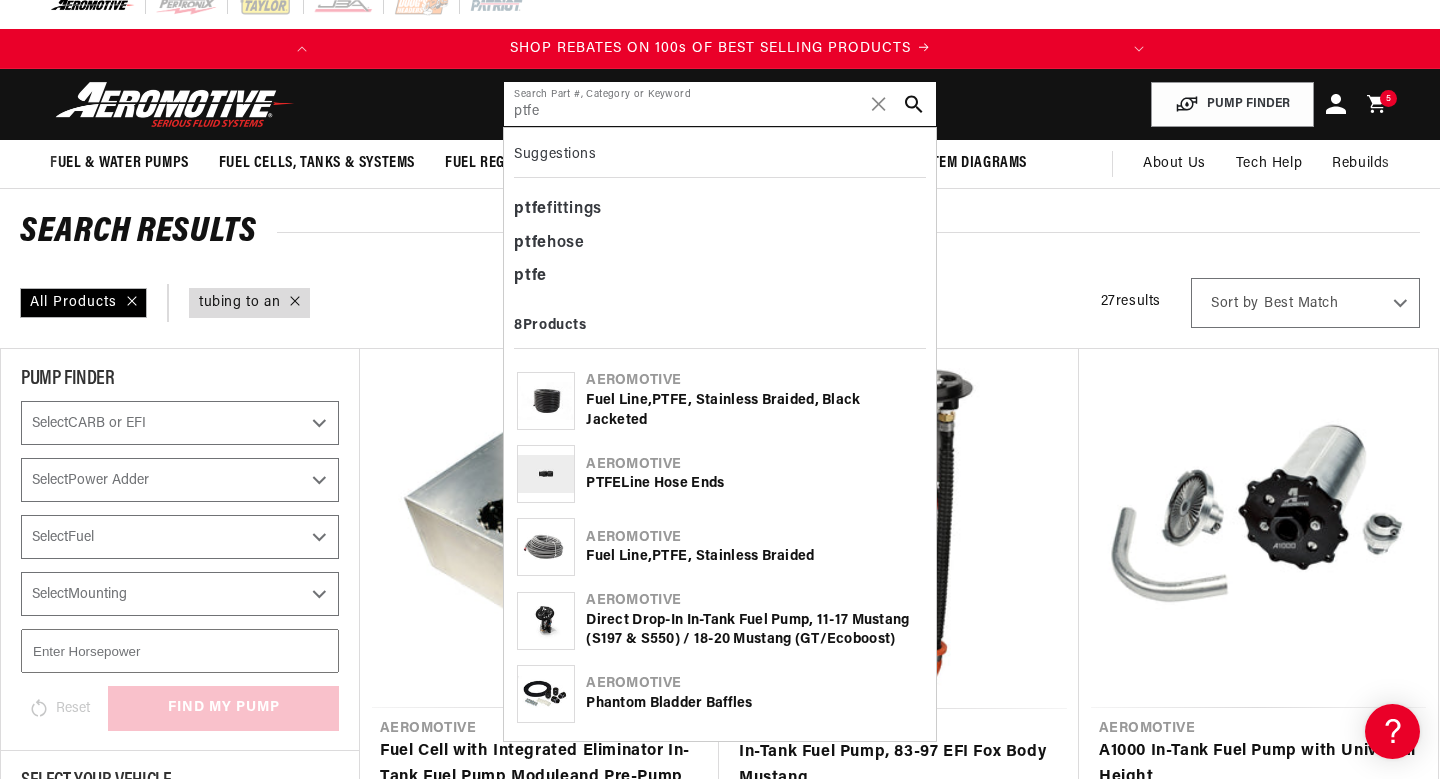 type on "ptfe" 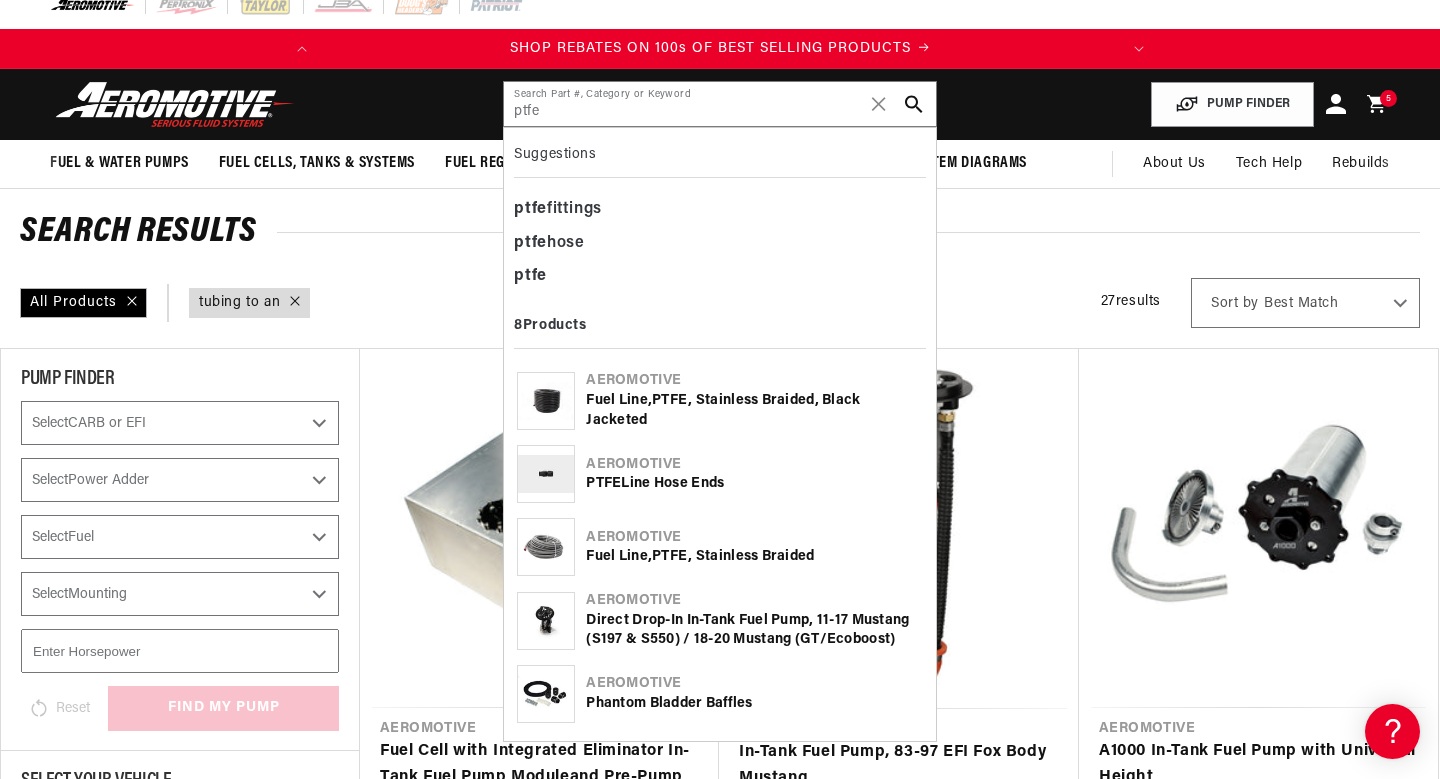 click on "Fuel Line,  PTFE , Stainless Braided, Black Jacketed" 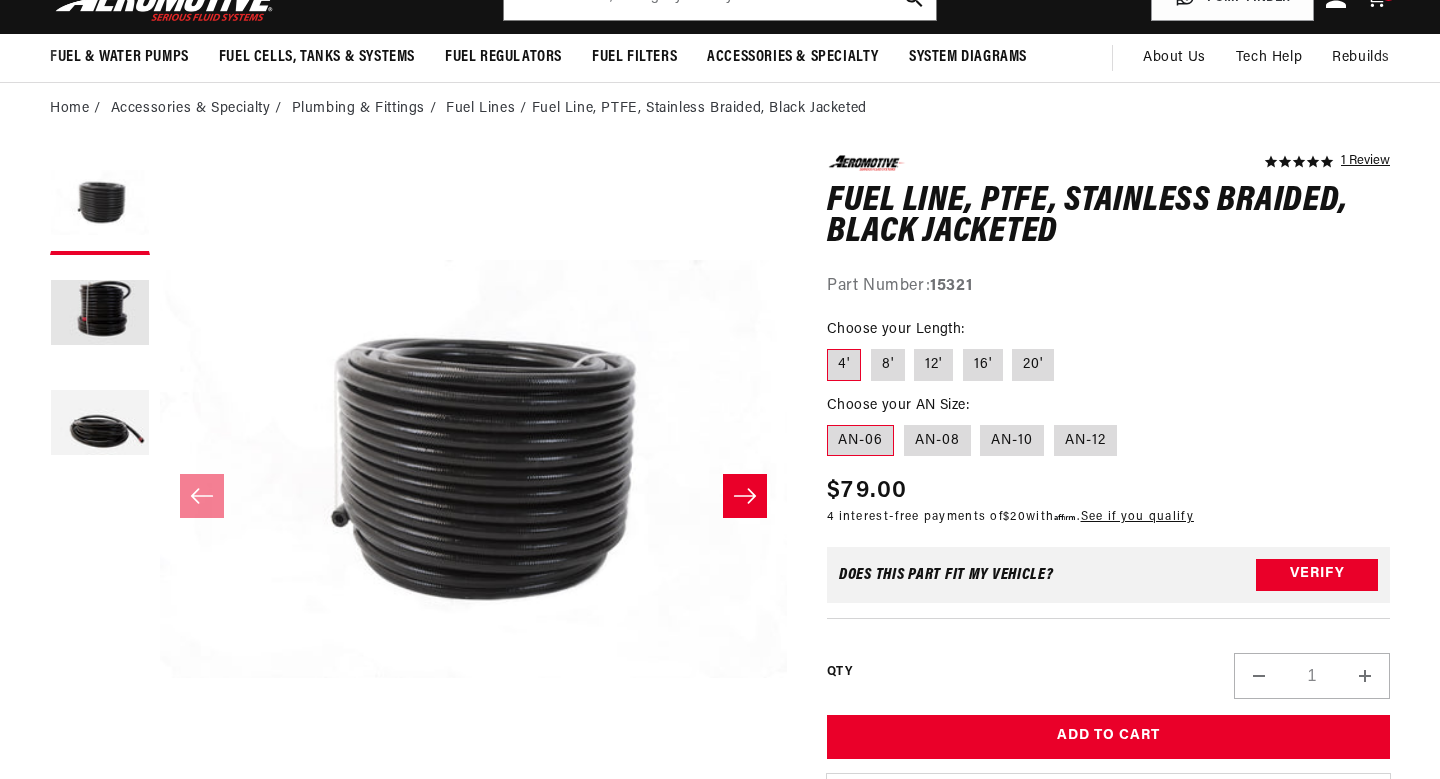 scroll, scrollTop: 151, scrollLeft: 0, axis: vertical 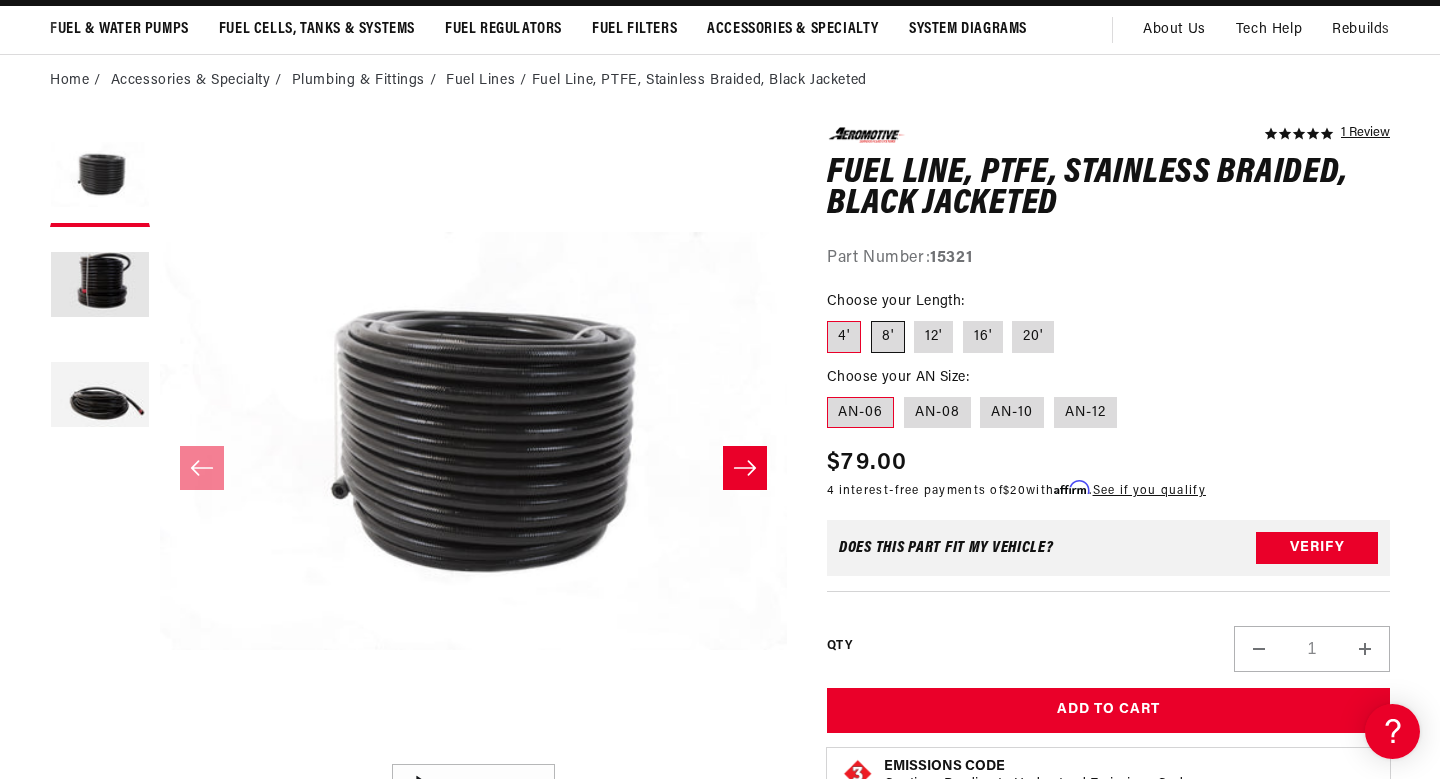 click on "8'" at bounding box center [888, 337] 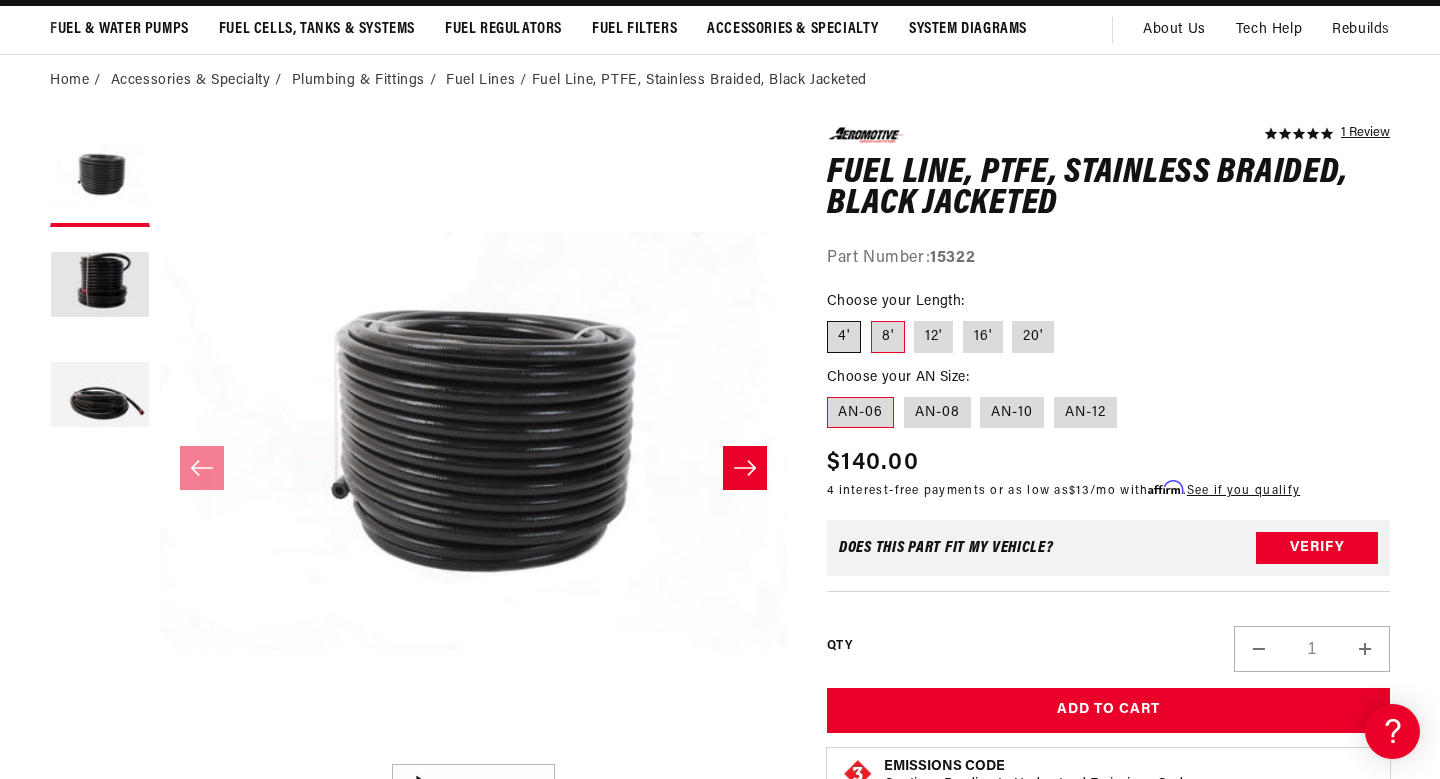 click on "4'" at bounding box center [844, 337] 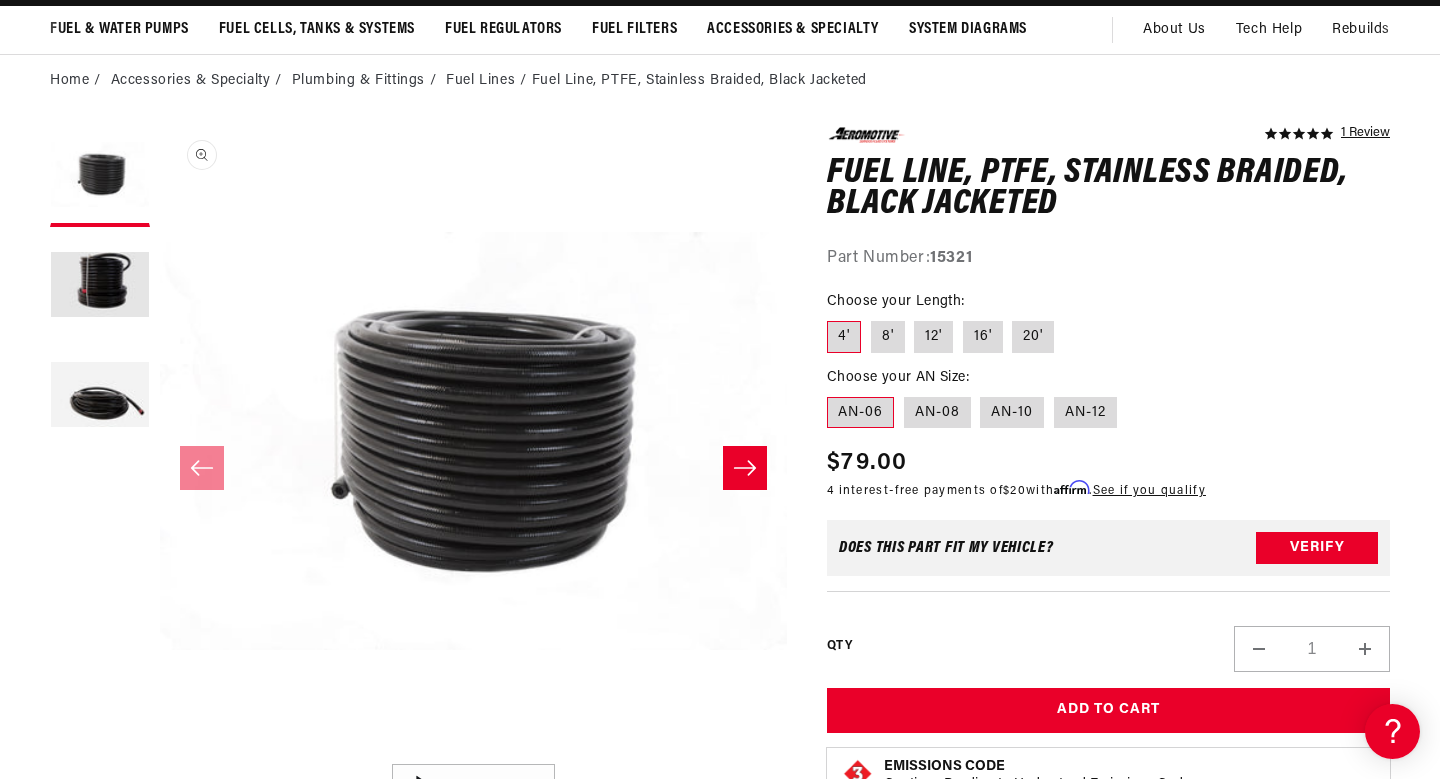scroll, scrollTop: 1, scrollLeft: 0, axis: vertical 